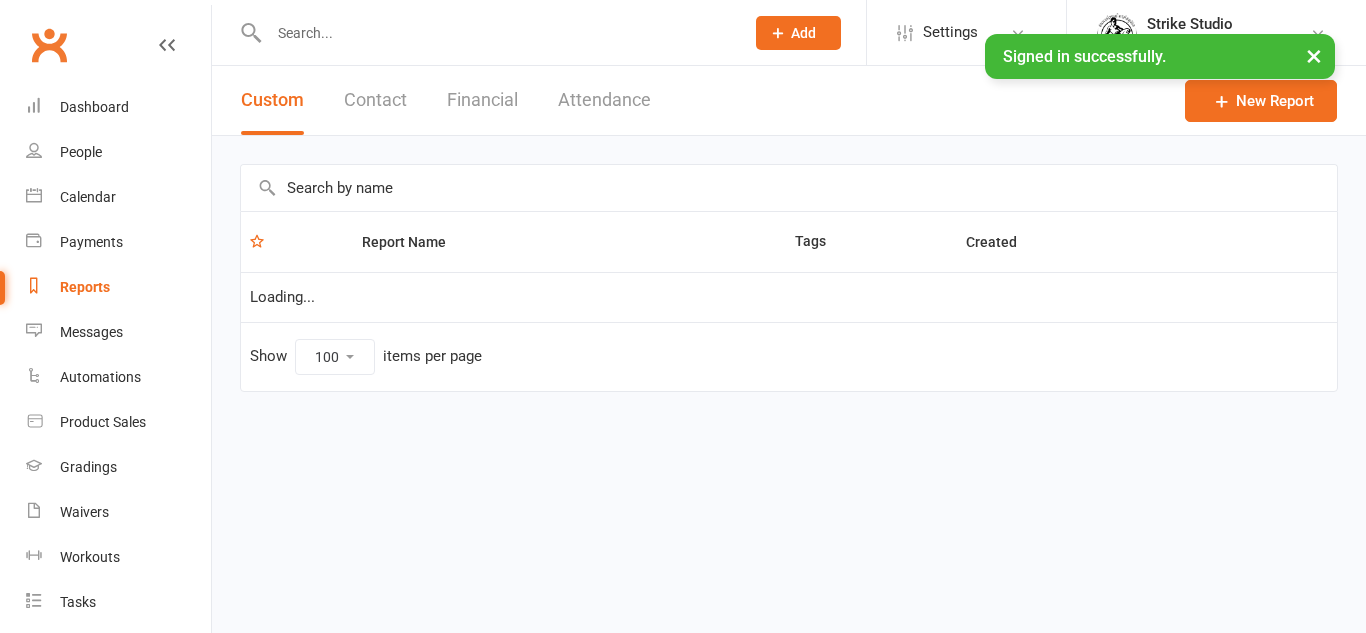 select on "100" 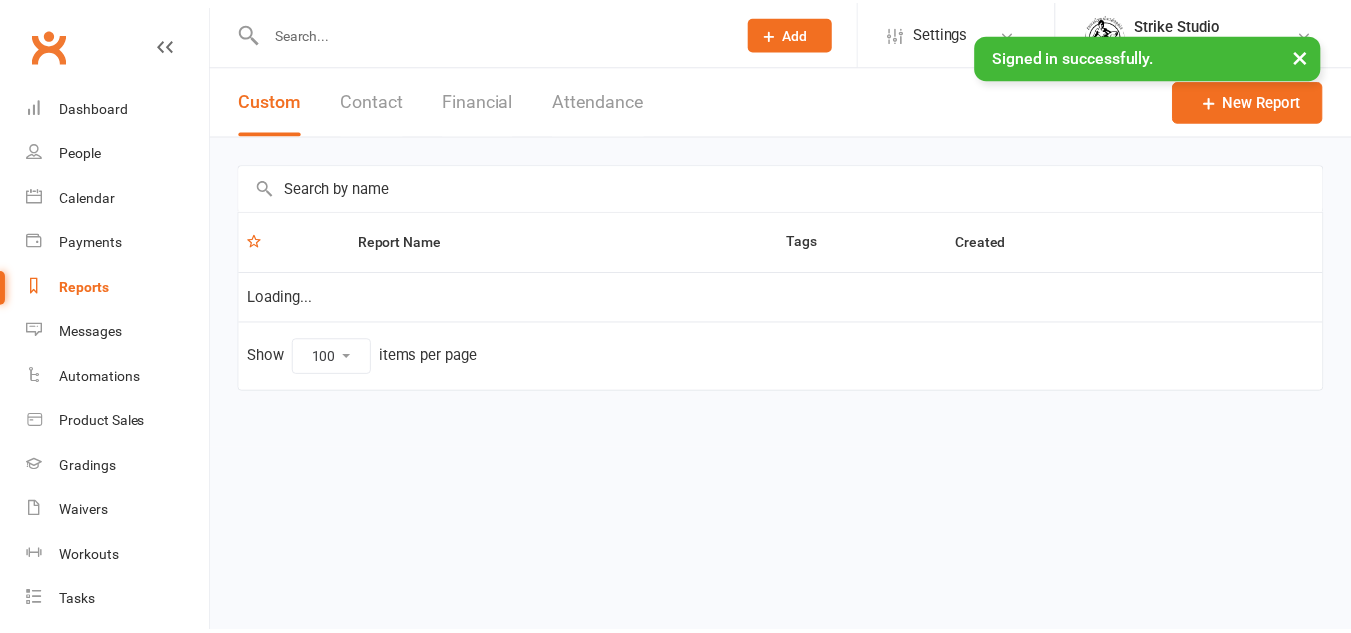 scroll, scrollTop: 0, scrollLeft: 0, axis: both 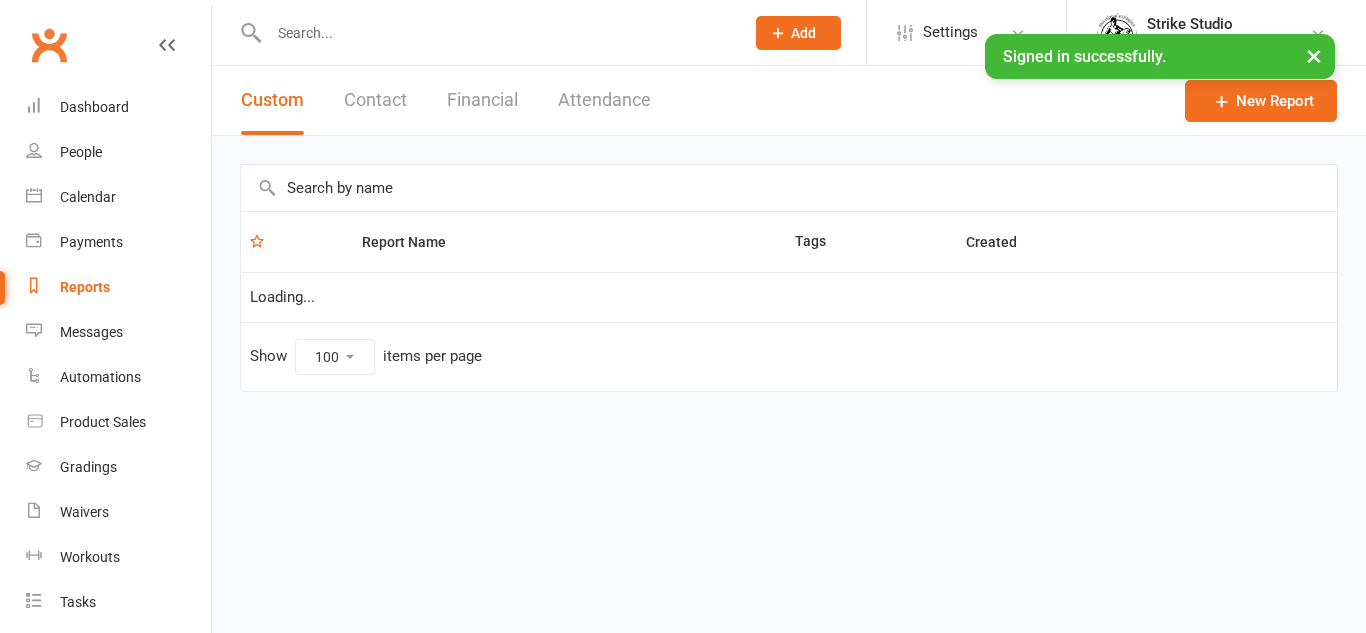 click at bounding box center (496, 33) 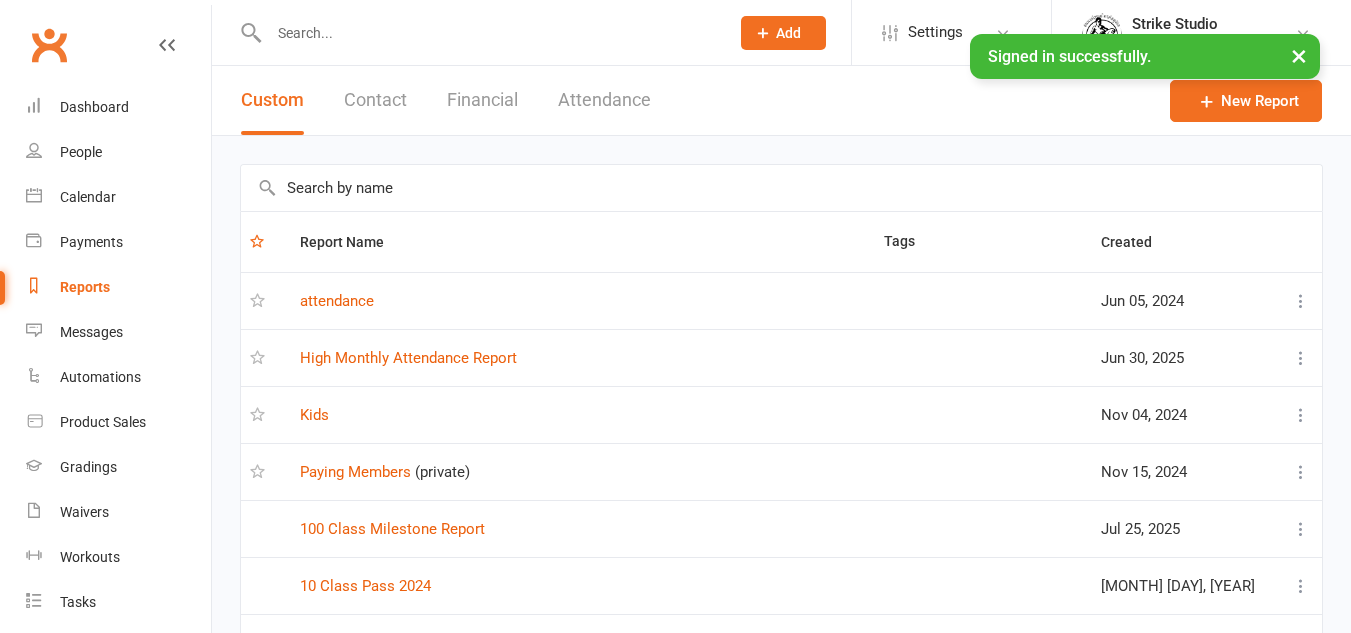 scroll, scrollTop: 0, scrollLeft: 0, axis: both 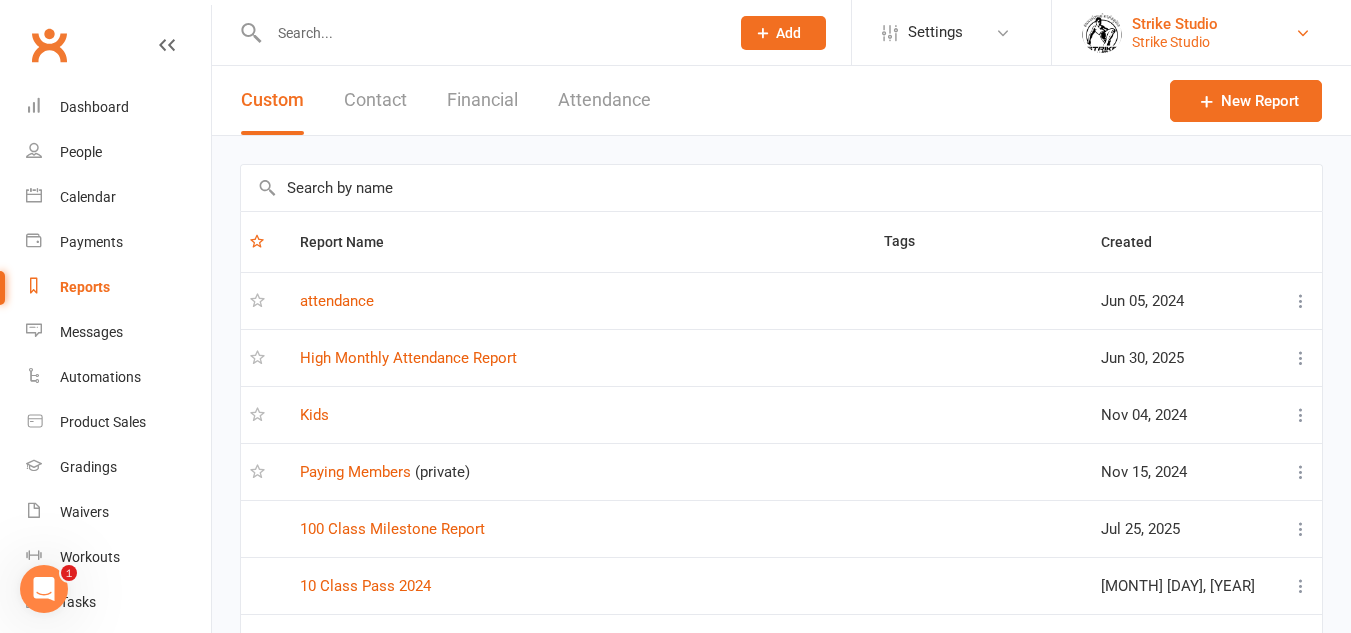click on "Strike Studio Strike Studio" at bounding box center (1201, 33) 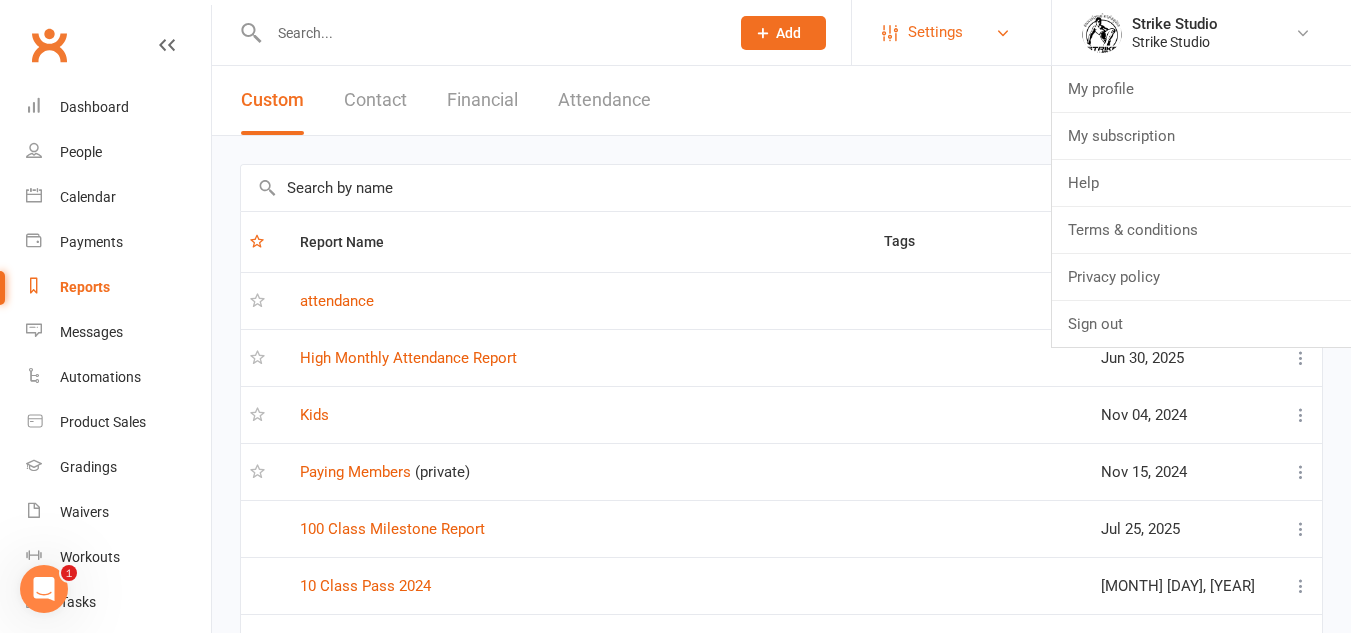 click on "Settings" at bounding box center [935, 32] 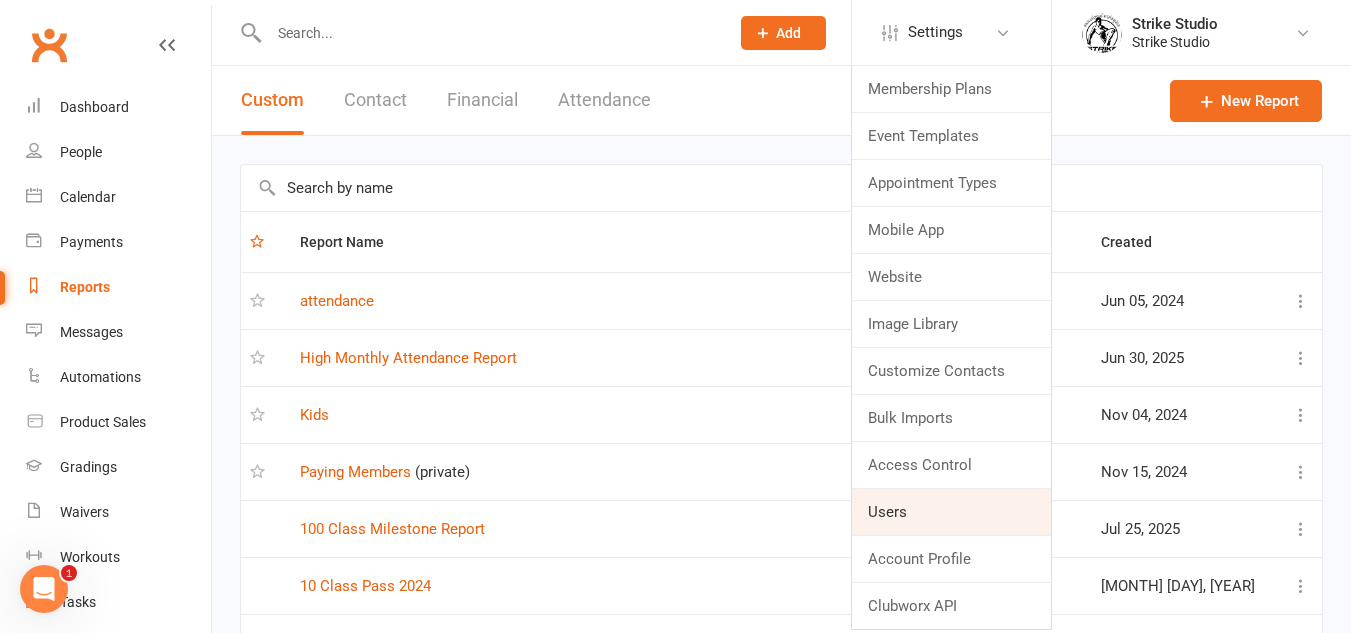 click on "Users" at bounding box center [951, 512] 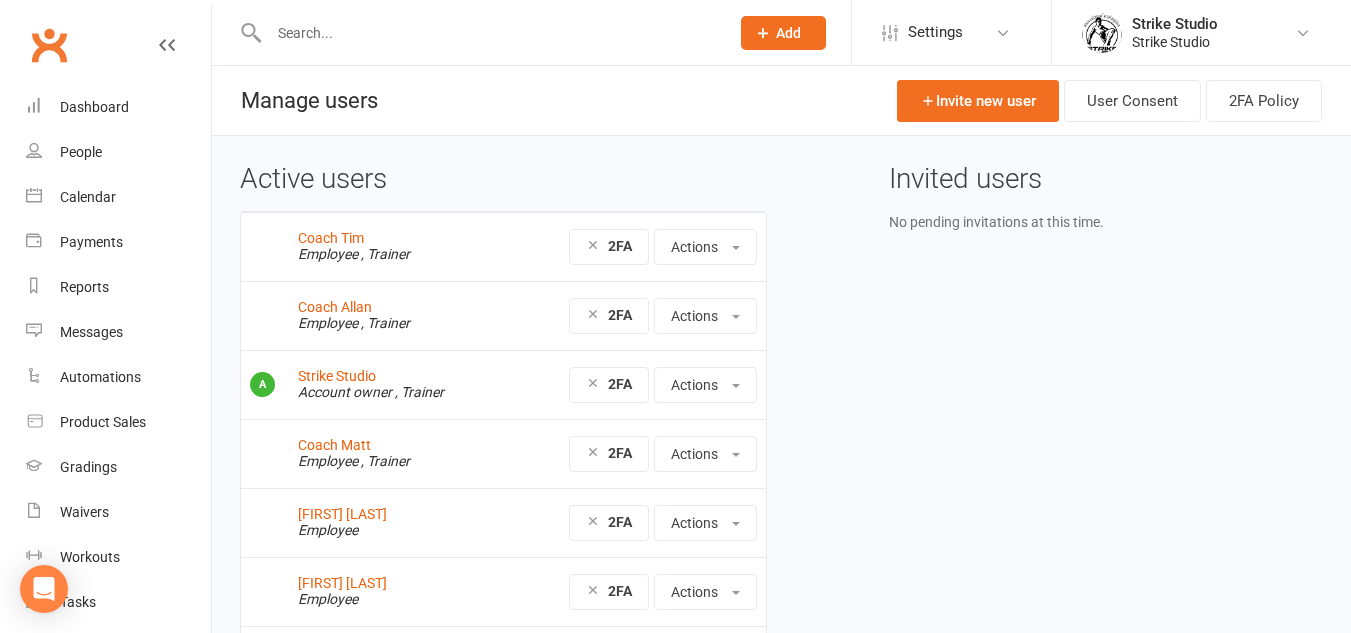 scroll, scrollTop: 0, scrollLeft: 0, axis: both 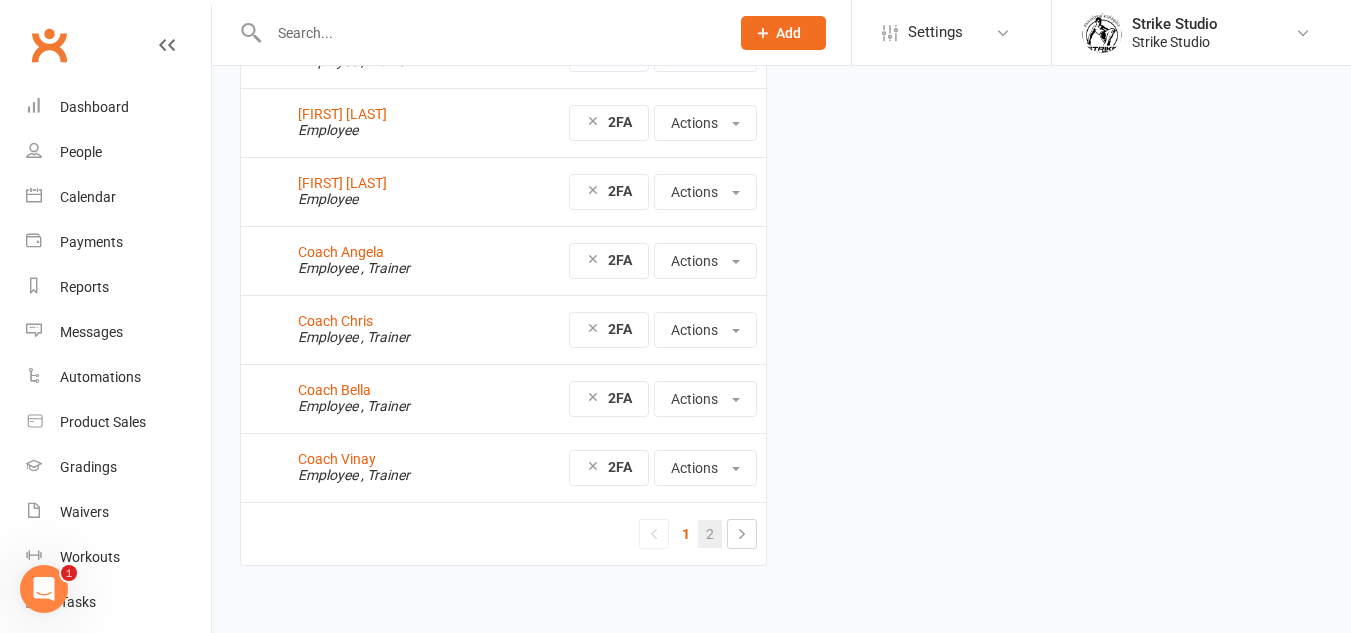 click on "2" at bounding box center (710, 534) 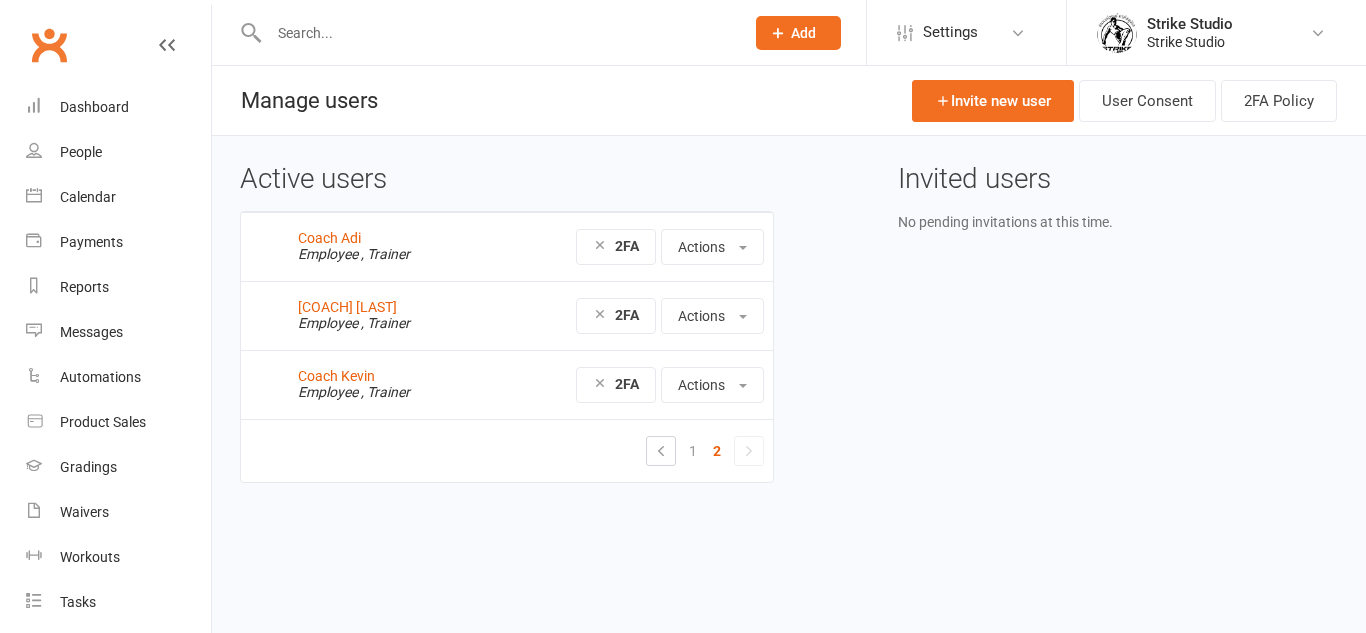 scroll, scrollTop: 0, scrollLeft: 0, axis: both 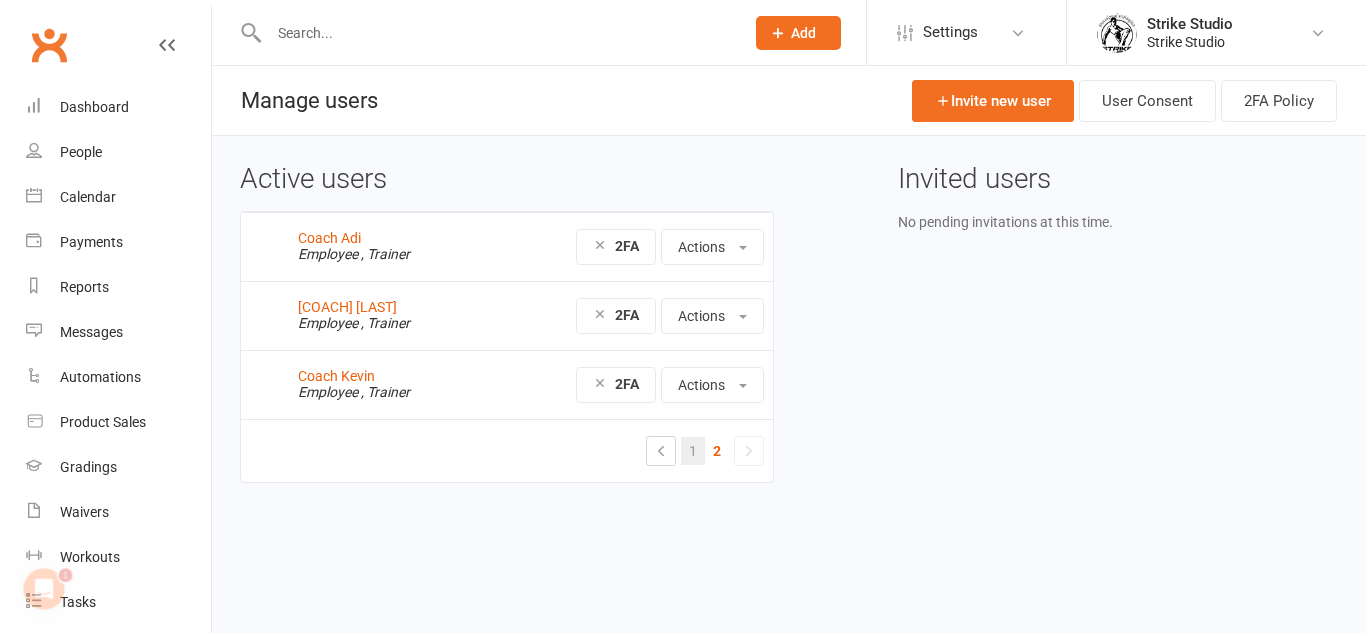 click on "1" at bounding box center [693, 451] 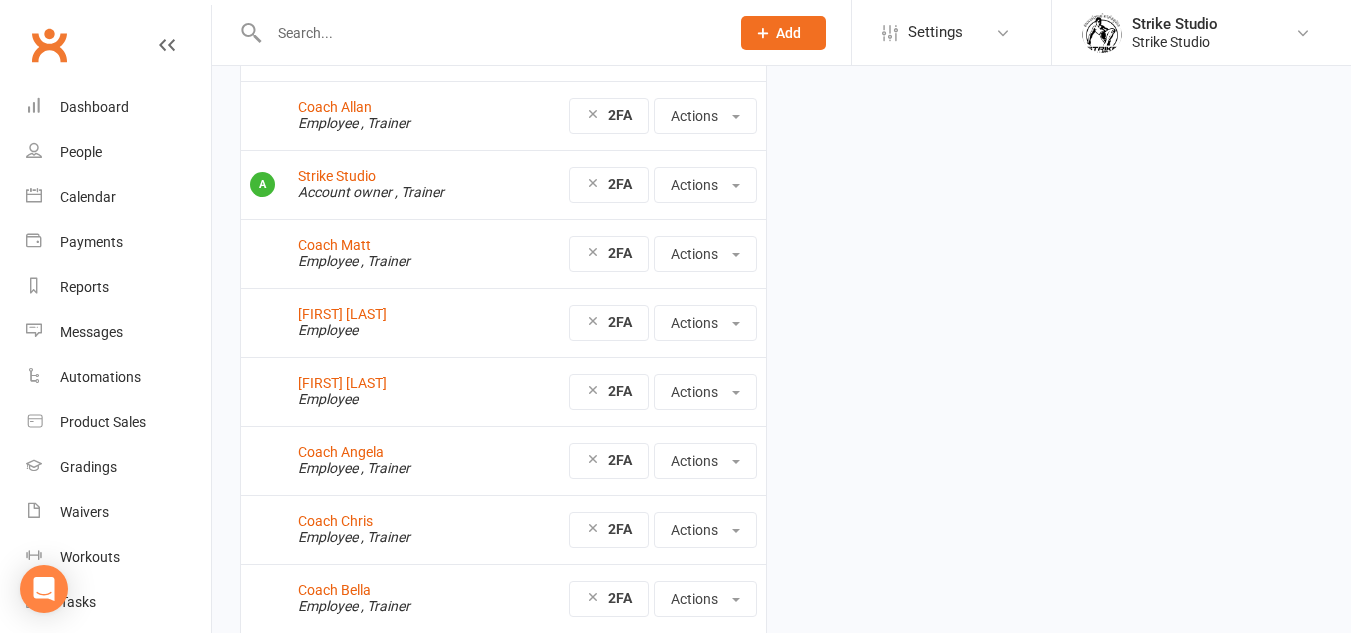 scroll, scrollTop: 0, scrollLeft: 0, axis: both 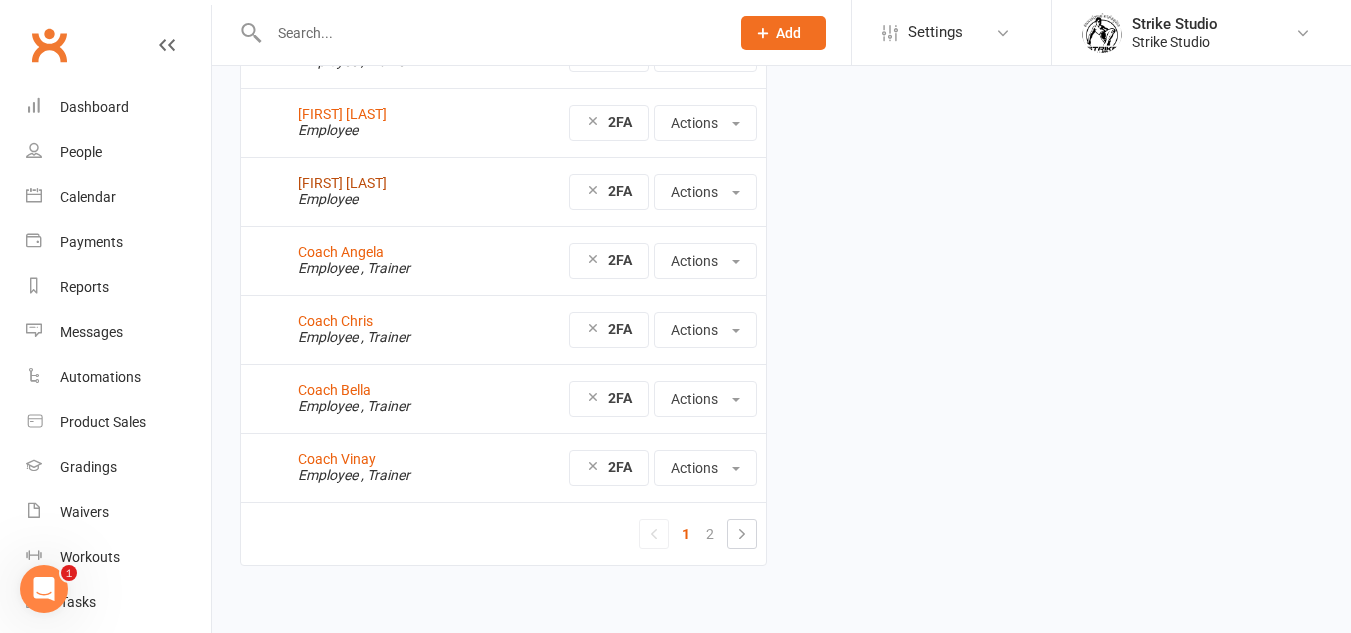 click on "Aleyna Uzel" at bounding box center (342, 183) 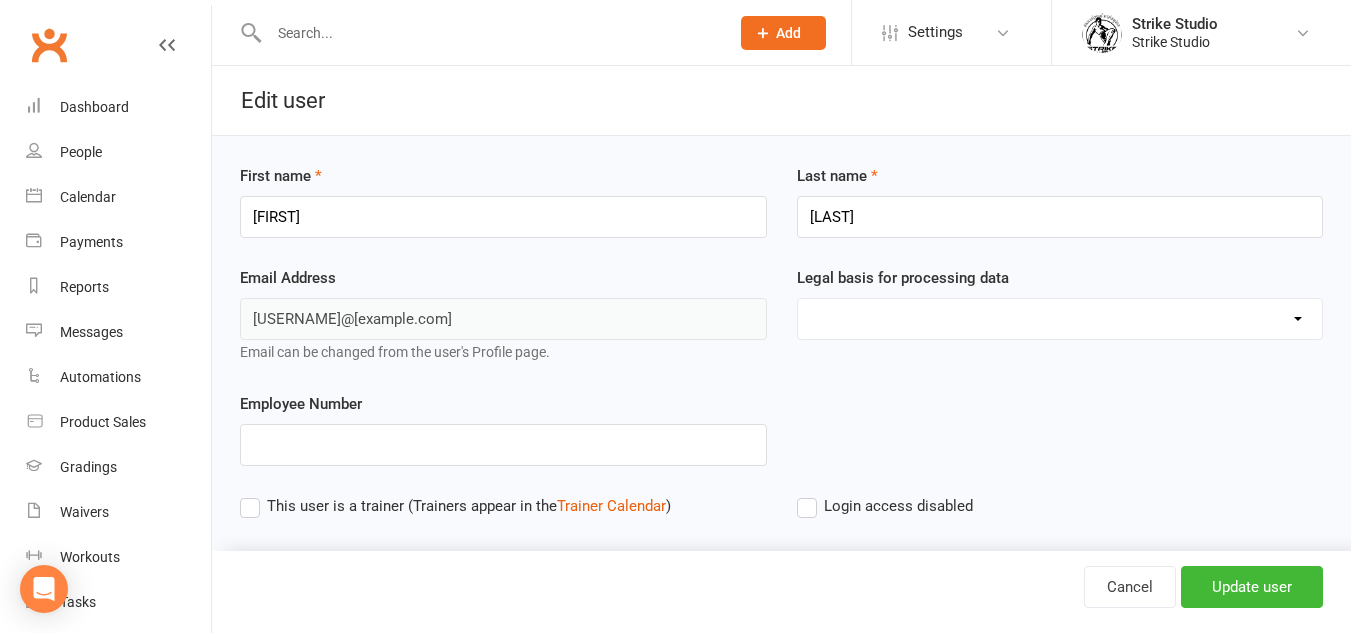 scroll, scrollTop: 0, scrollLeft: 0, axis: both 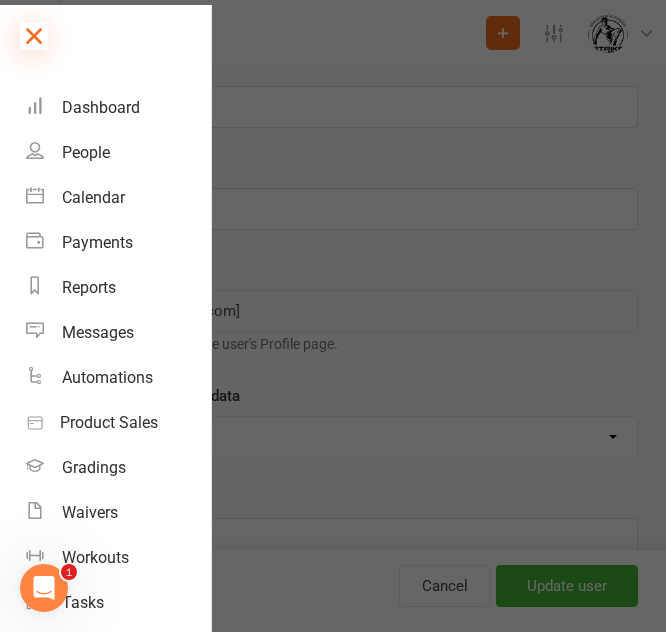 click at bounding box center (34, 36) 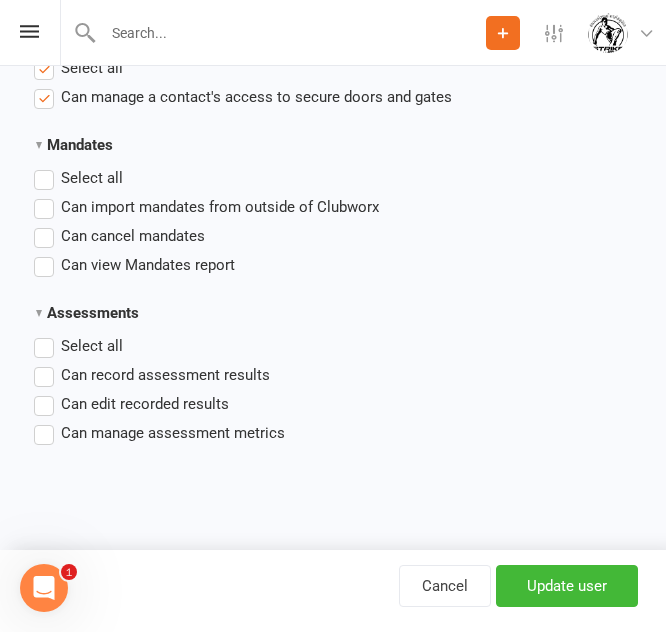scroll, scrollTop: 5611, scrollLeft: 0, axis: vertical 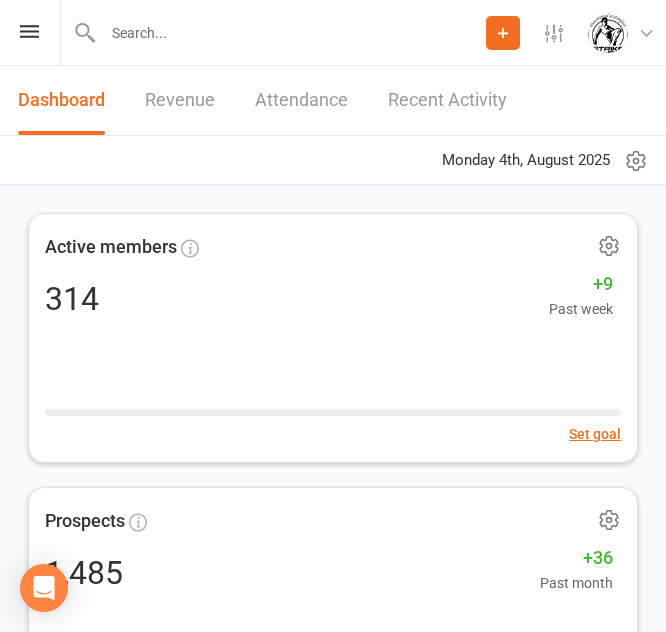 click on "Prospect
Member
Non-attending contact
Class / event
Appointment
Grading event
Task
Membership plan
Bulk message
Add
Settings Membership Plans Event Templates Appointment Types Mobile App  Website Image Library Customize Contacts Bulk Imports Access Control Users Account Profile Clubworx API Strike Studio Strike Studio My profile My subscription Help Terms & conditions  Privacy policy  Sign out" at bounding box center [333, 33] 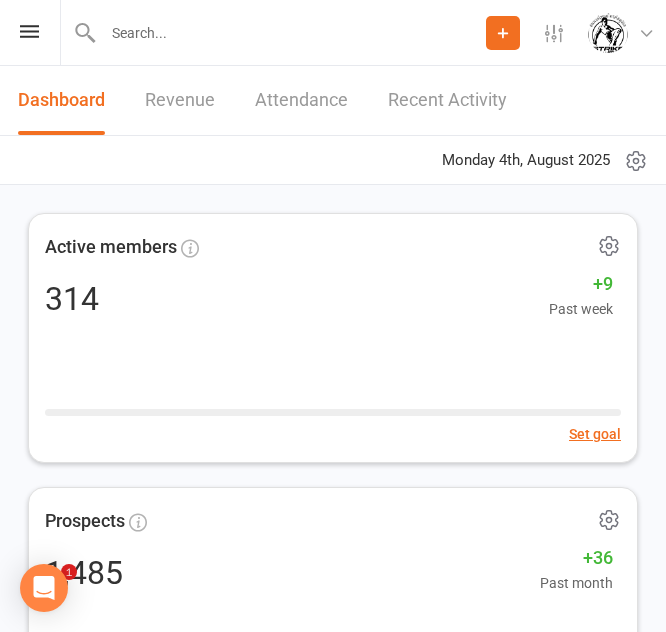 click on "Prospect
Member
Non-attending contact
Class / event
Appointment
Grading event
Task
Membership plan
Bulk message
Add
Settings Membership Plans Event Templates Appointment Types Mobile App  Website Image Library Customize Contacts Bulk Imports Access Control Users Account Profile Clubworx API Strike Studio Strike Studio My profile My subscription Help Terms & conditions  Privacy policy  Sign out" at bounding box center [333, 33] 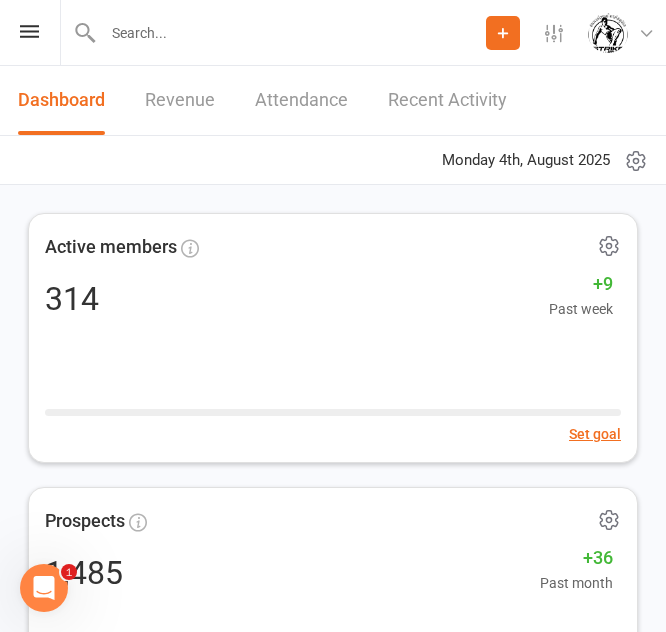 scroll, scrollTop: 0, scrollLeft: 0, axis: both 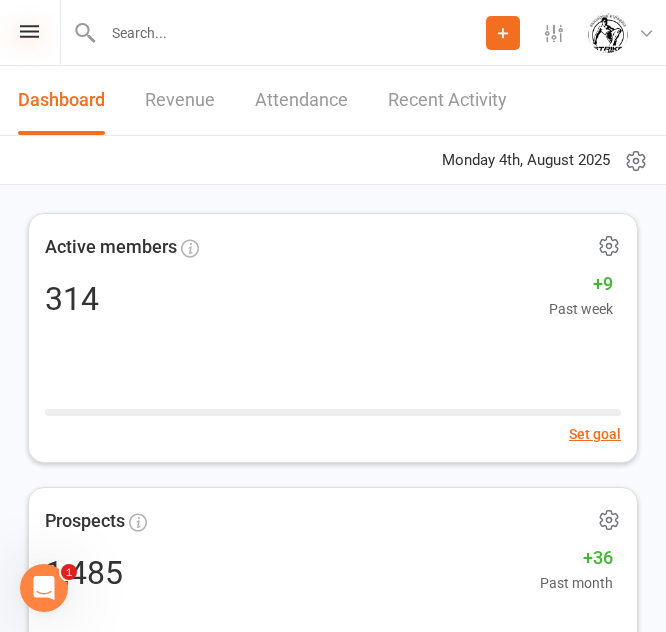 click at bounding box center (29, 31) 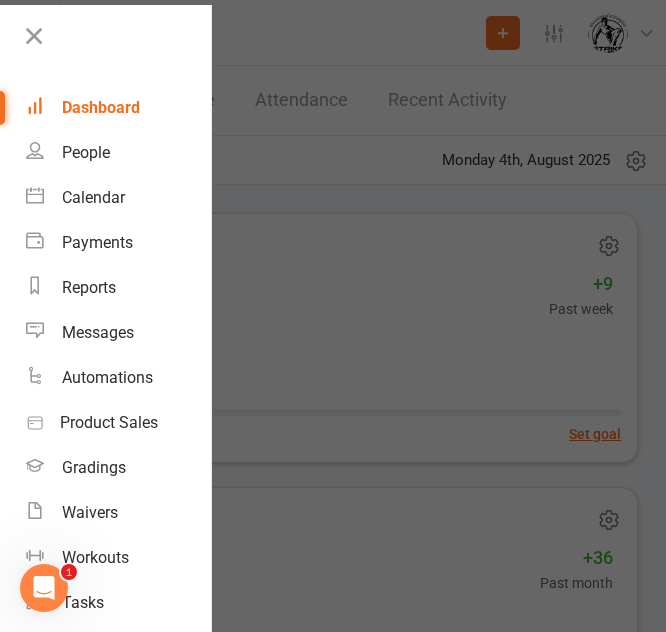 click at bounding box center [333, 316] 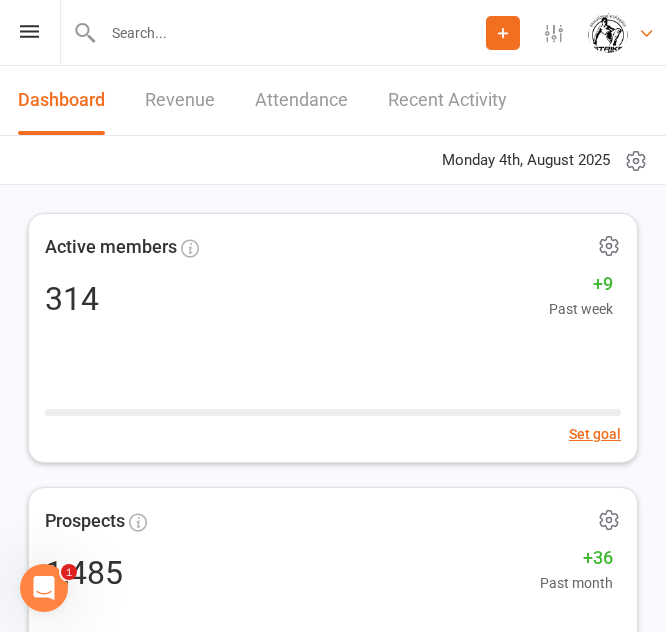 click at bounding box center (608, 33) 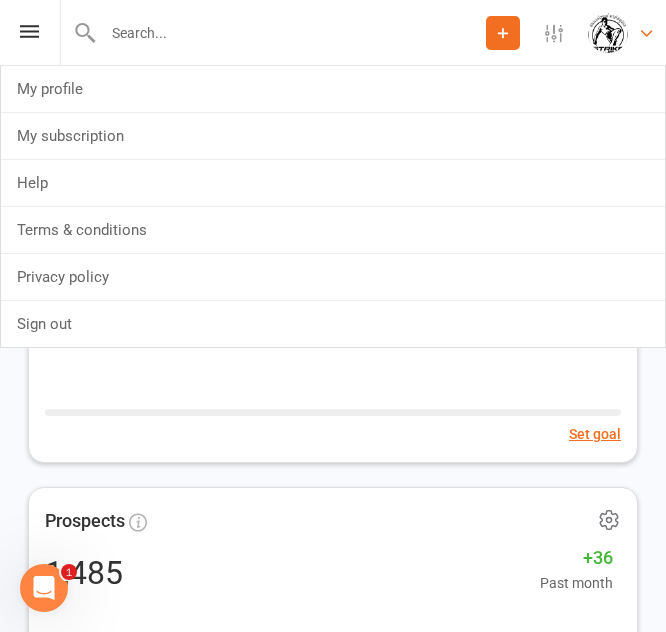 click at bounding box center [608, 33] 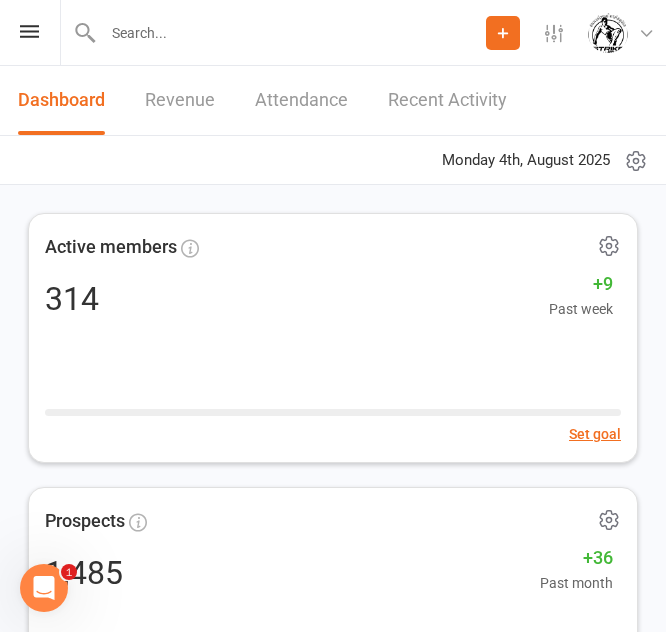 click on "Add" 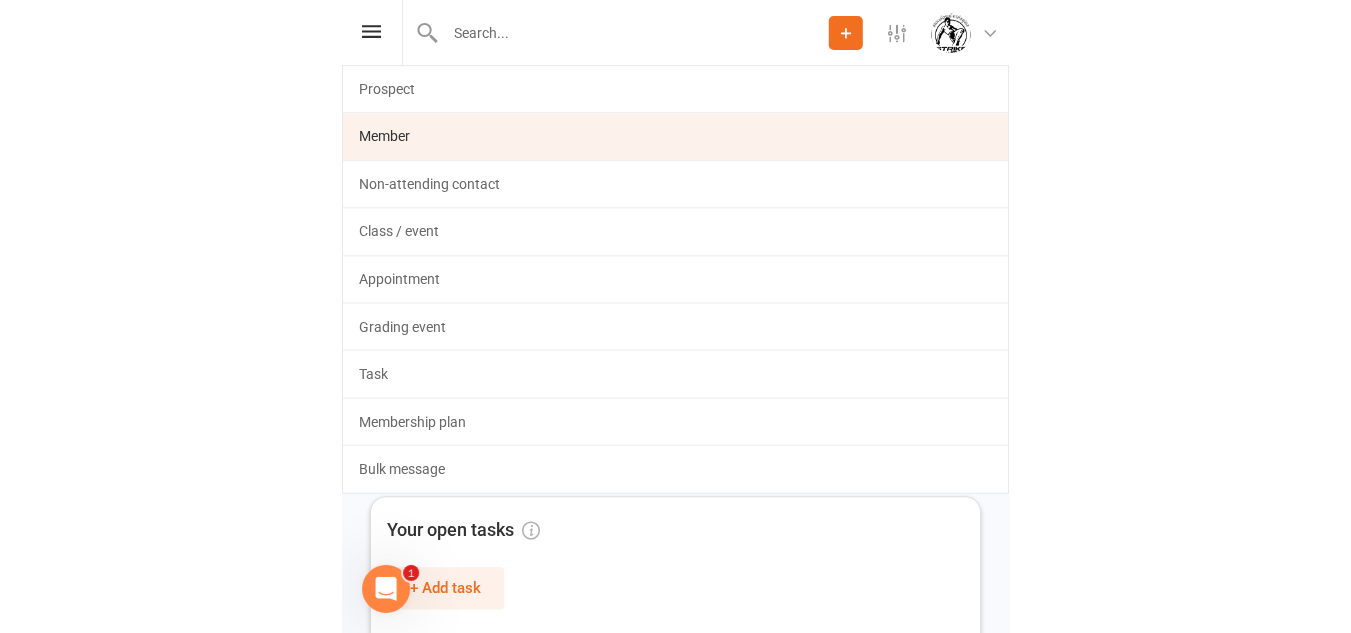 scroll, scrollTop: 300, scrollLeft: 0, axis: vertical 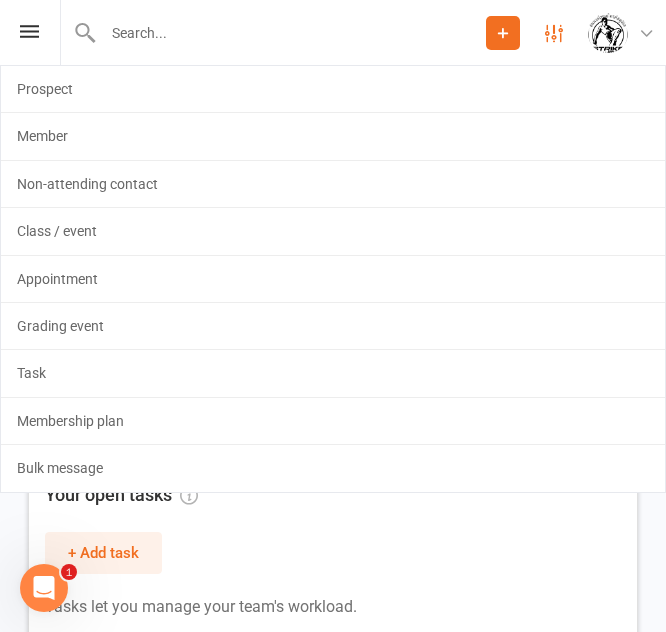 click on "Settings" at bounding box center [554, 33] 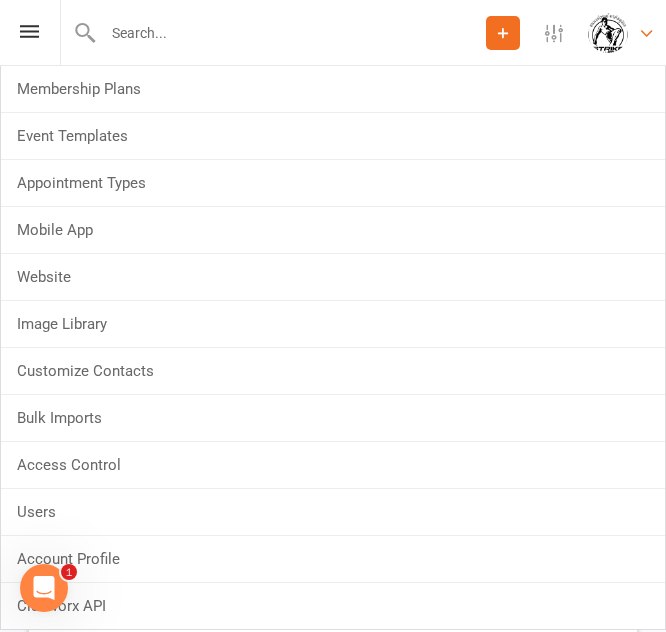click on "Strike Studio Strike Studio" at bounding box center (627, 33) 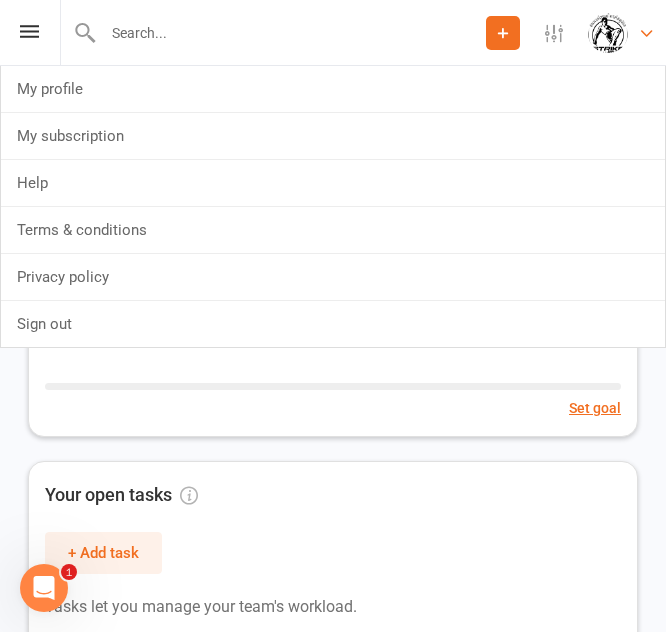 click on "Strike Studio Strike Studio" at bounding box center (627, 33) 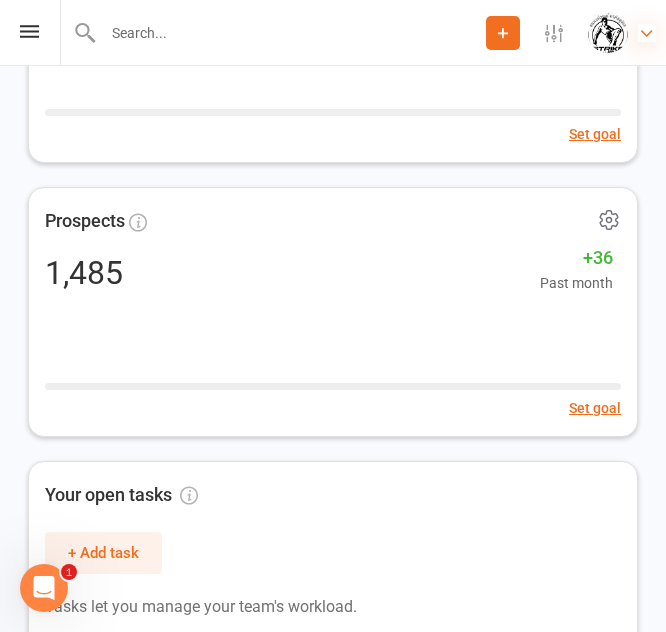 click at bounding box center (647, 33) 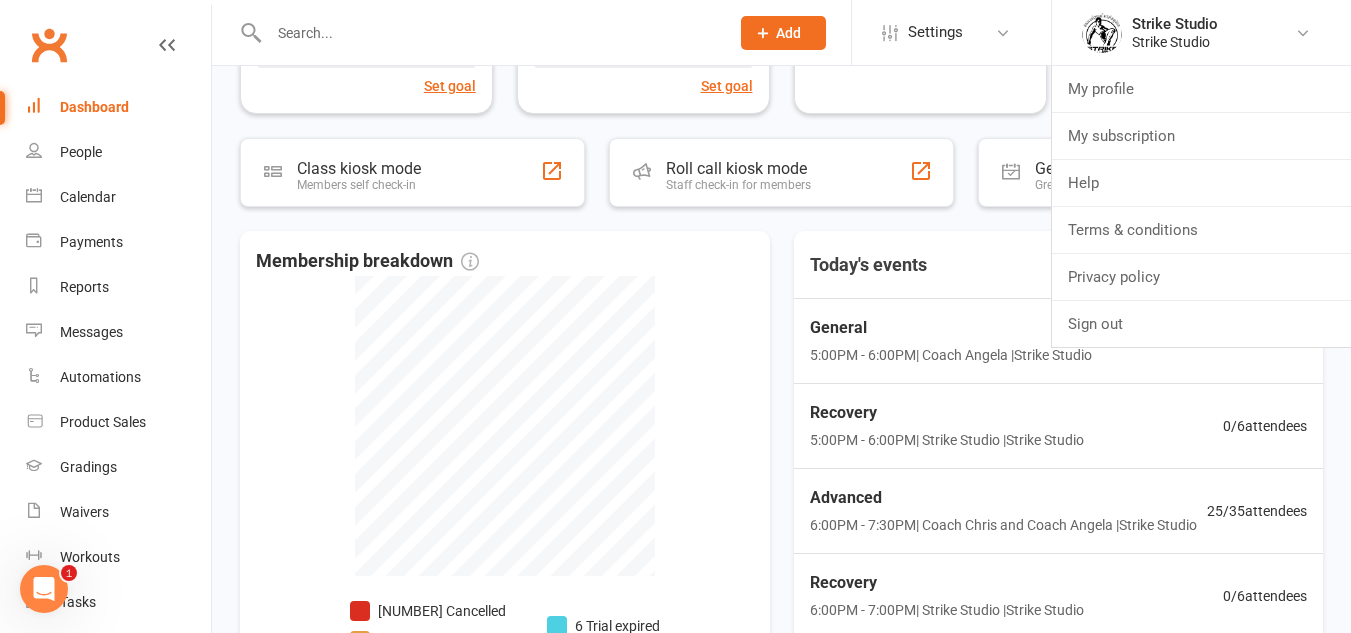 click on "Active members 314 +9 Past week Set goal Prospects 1,485 +36 Past month Set goal Your open tasks + Add task Tasks let you manage your team's workload. "Contact Us" submissions 3   New enquiries Class kiosk mode Members self check-in Roll call kiosk mode Staff check-in for members General attendance kiosk mode Great for the front desk Membership breakdown 795 Cancelled 33 Suspended 3 Active cancelling 6 Trial expired 278 Active Today's events View more General 5:00PM - 6:00PM  |   Coach Angela |  Strike Studio 16  /  35  attendees Recovery 5:00PM - 6:00PM  |   Strike Studio |  Strike Studio 0  /  6  attendees Advanced 6:00PM - 7:30PM  |   Coach Chris and Coach Angela |  Strike Studio 25  /  35  attendees Recovery 6:00PM - 7:00PM  |   Strike Studio |  Strike Studio 0  /  6  attendees Recovery 7:00PM - 8:00PM  |   Strike Studio |  Strike Studio 0  /  6  attendees General 7:30PM - 8:30PM  |   Coach Quang and Coach Bella |  Strike Studio 10  /  40  attendees Clinching 7:30PM - 8:00PM  |   Coach Chris |  2  /  20" at bounding box center (781, 345) 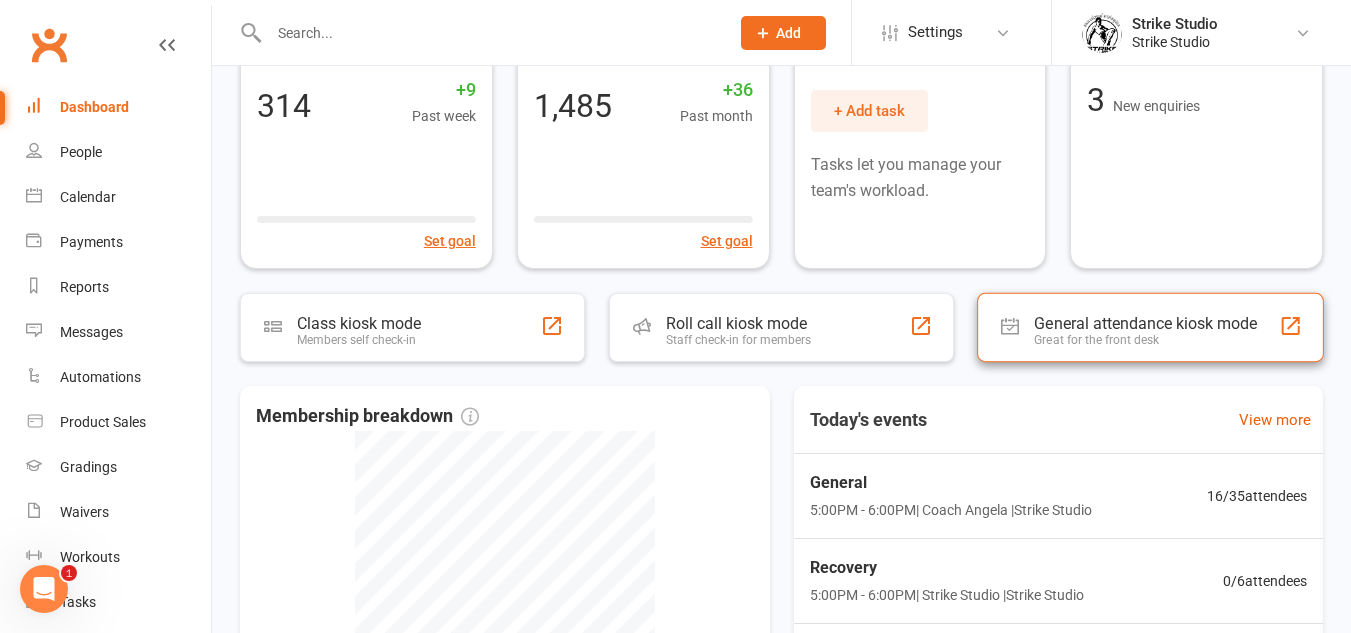 scroll, scrollTop: 0, scrollLeft: 0, axis: both 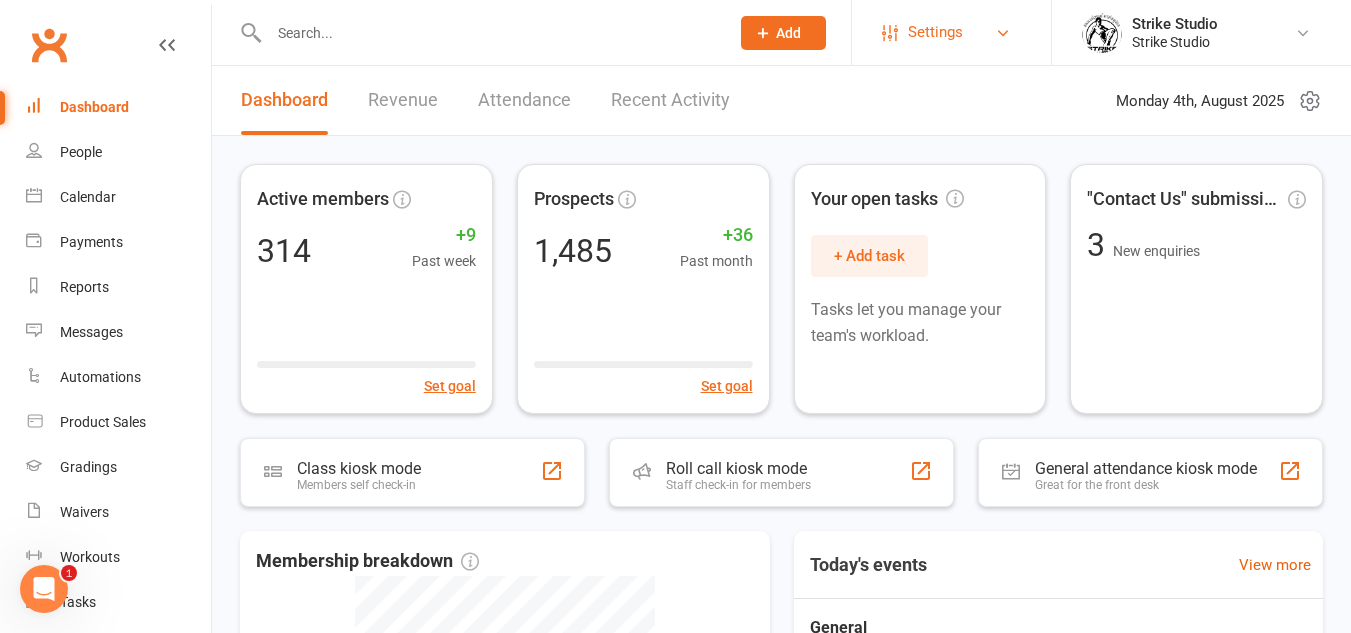 click on "Settings" at bounding box center (951, 32) 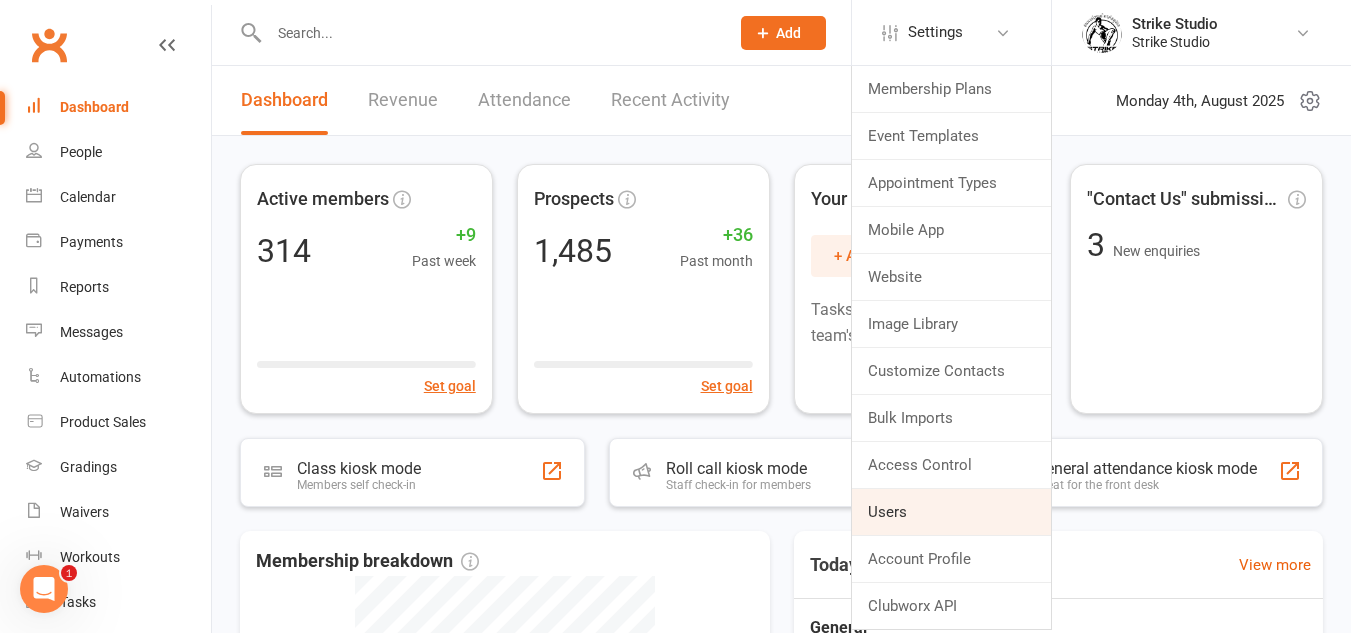 click on "Users" at bounding box center (951, 512) 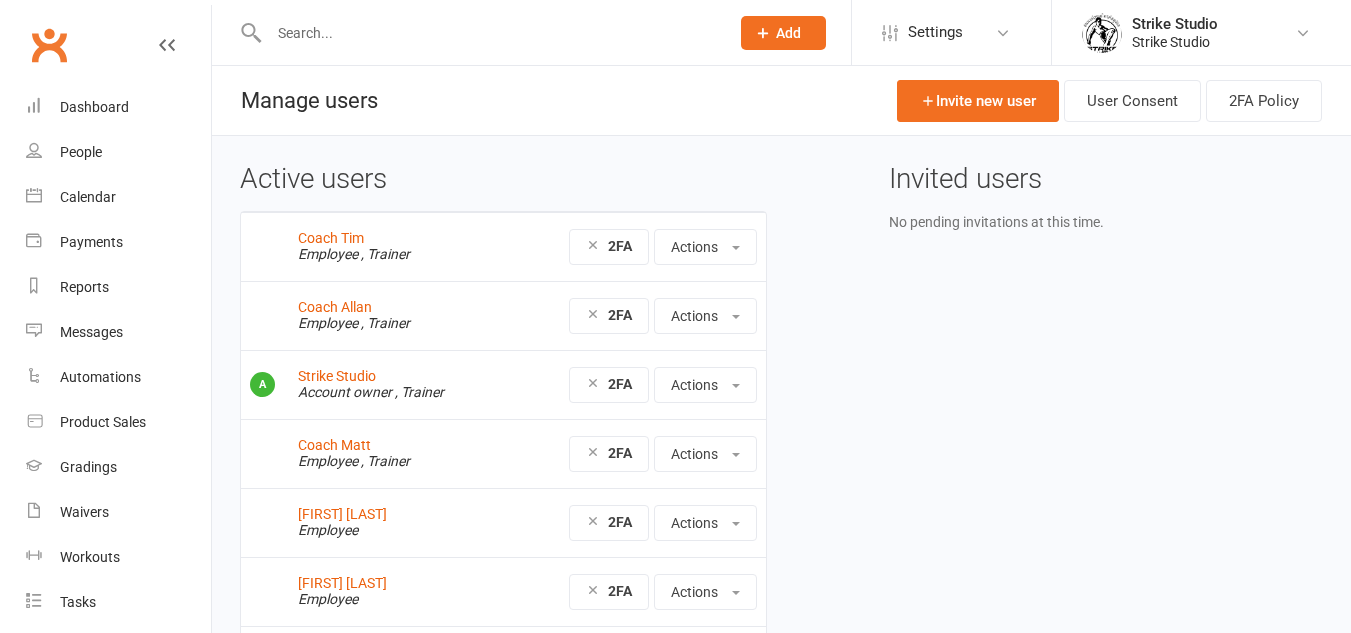 scroll, scrollTop: 0, scrollLeft: 0, axis: both 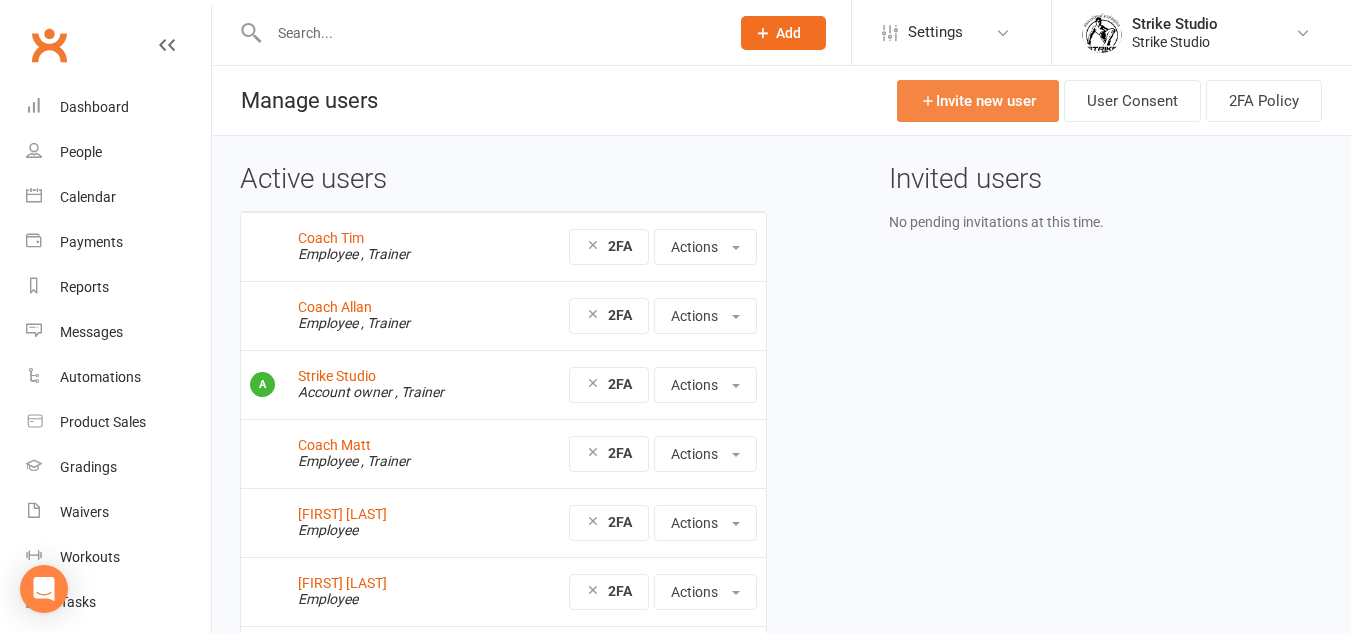 click on "Invite new user" at bounding box center [978, 101] 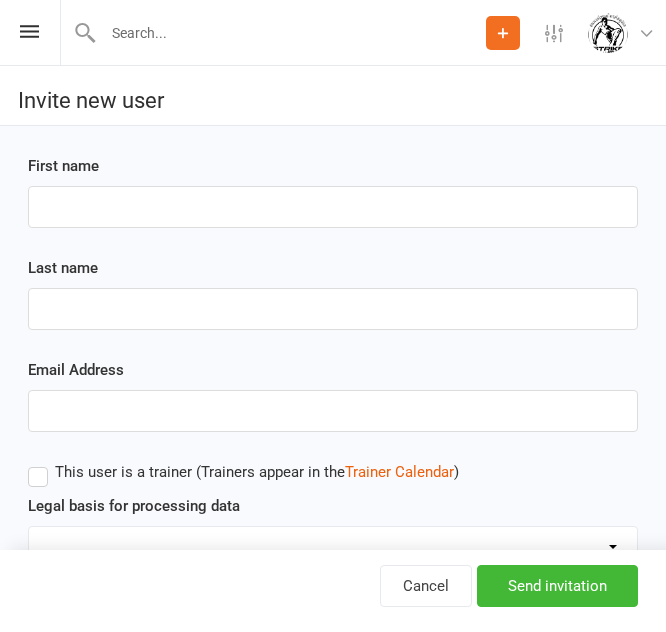 scroll, scrollTop: 0, scrollLeft: 0, axis: both 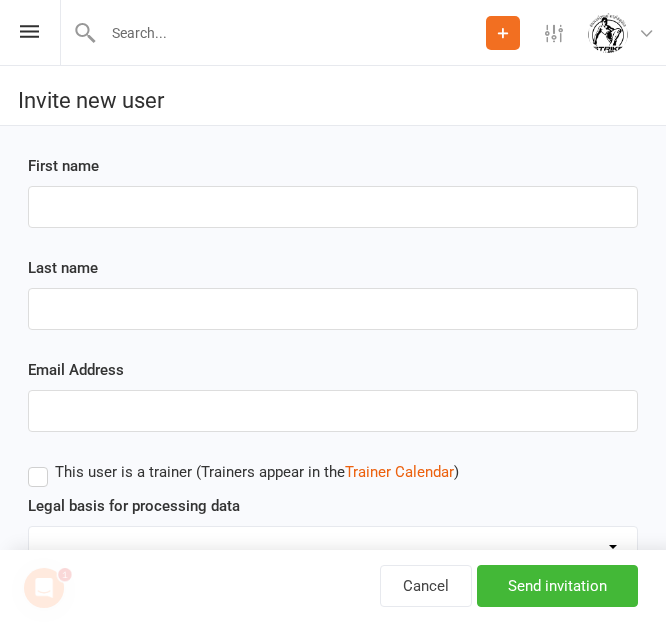 click on "First name" at bounding box center (333, 191) 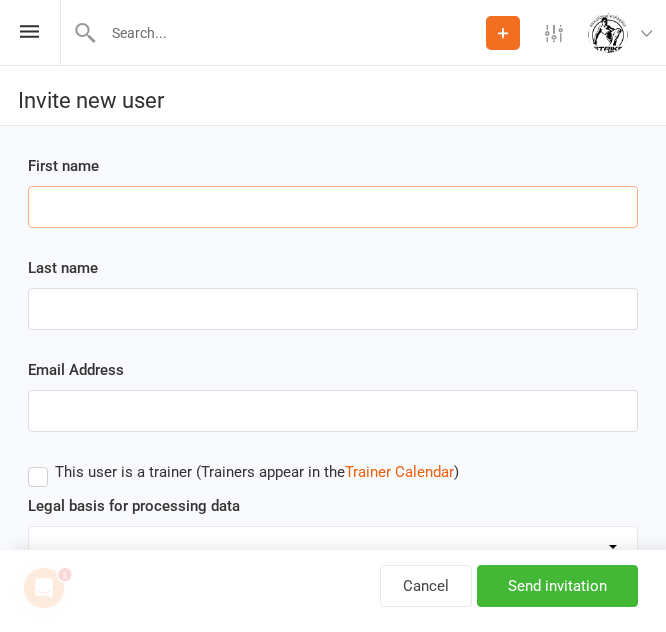 click on "First name" at bounding box center (333, 207) 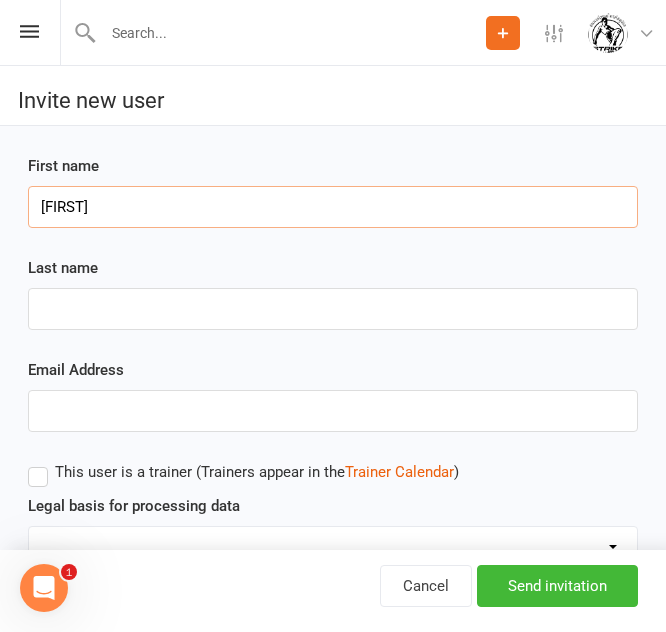 type on "Natalia" 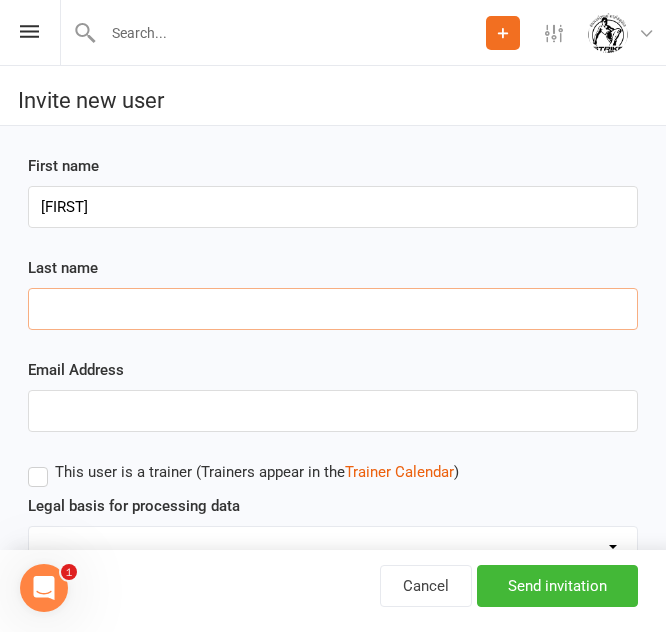 click on "Last name" at bounding box center (333, 309) 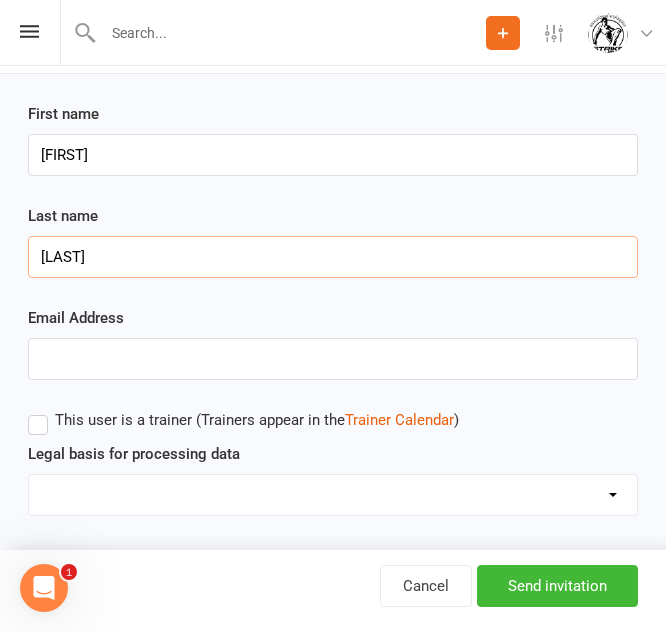 scroll, scrollTop: 100, scrollLeft: 0, axis: vertical 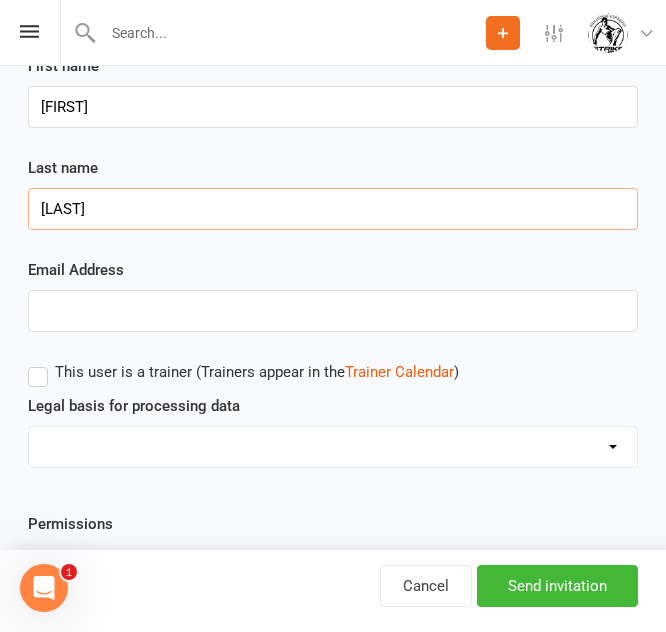 type on "Agus" 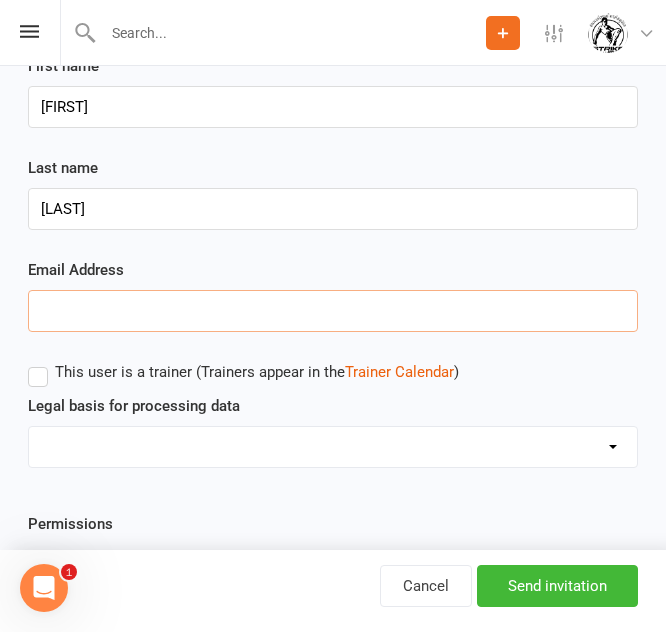 click on "Email Address" at bounding box center (333, 311) 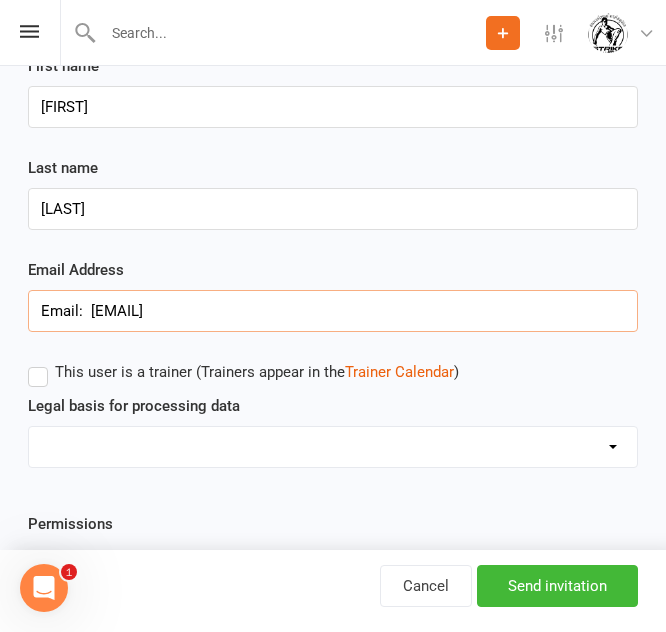 drag, startPoint x: 88, startPoint y: 314, endPoint x: -88, endPoint y: 308, distance: 176.10225 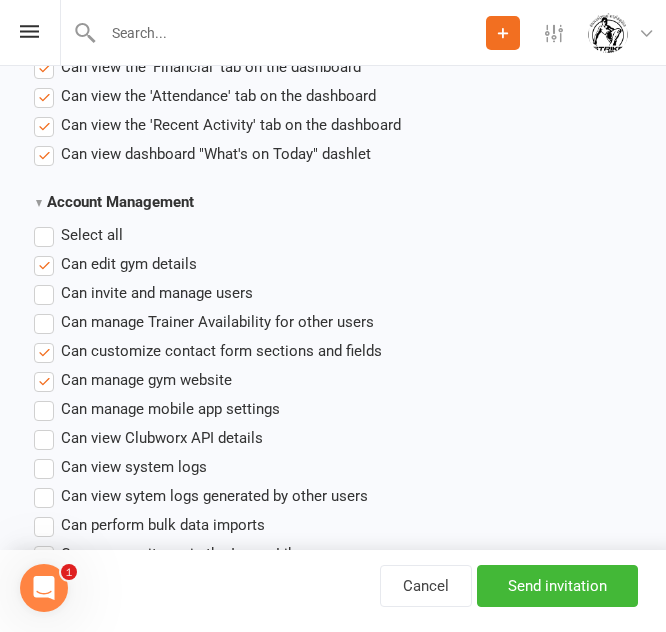 scroll, scrollTop: 800, scrollLeft: 0, axis: vertical 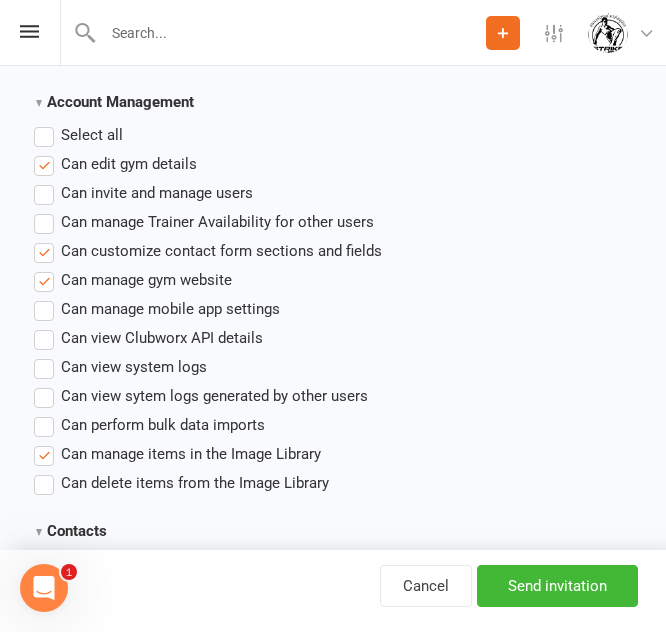 type on "natalia.ags28@gmail.com" 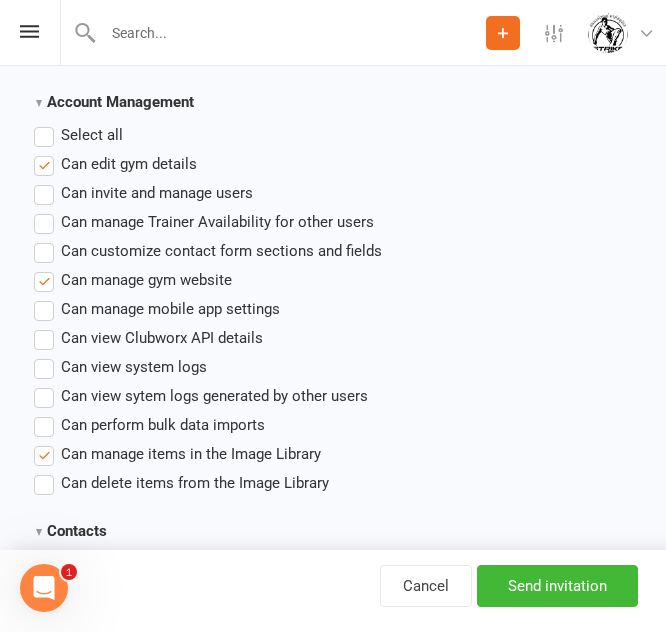 click on "Can manage gym website" at bounding box center [146, 278] 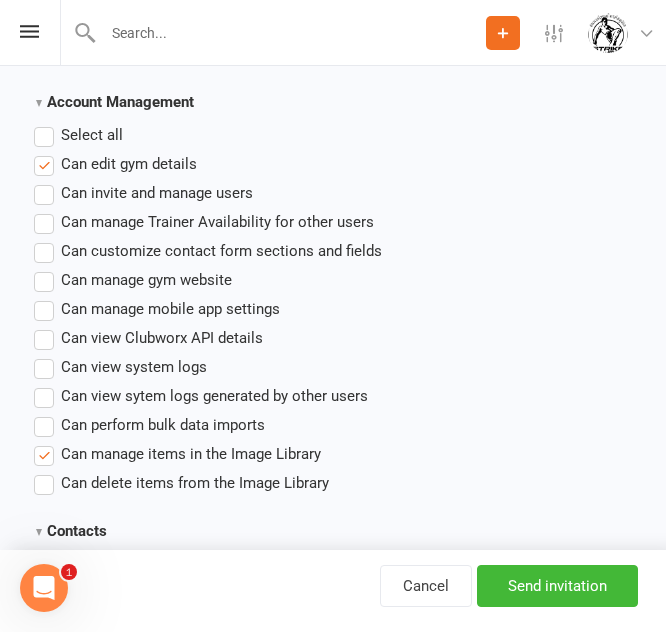 click on "Can delete items from the Image Library" at bounding box center (195, 481) 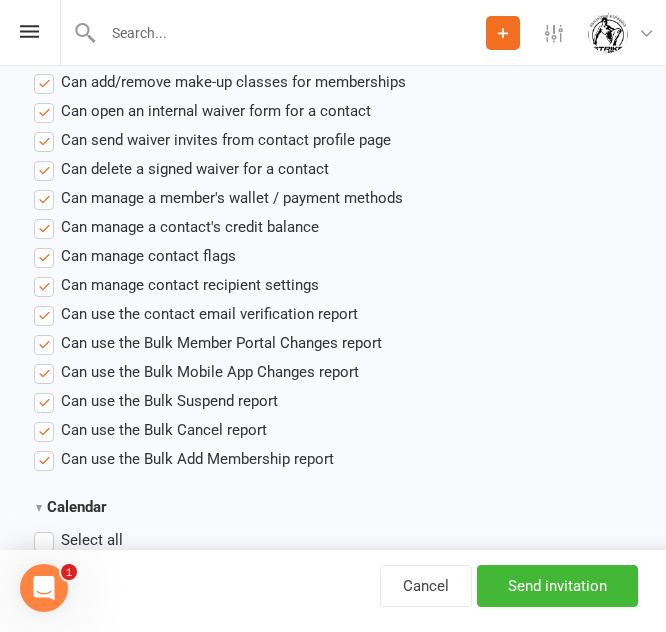 scroll, scrollTop: 1600, scrollLeft: 0, axis: vertical 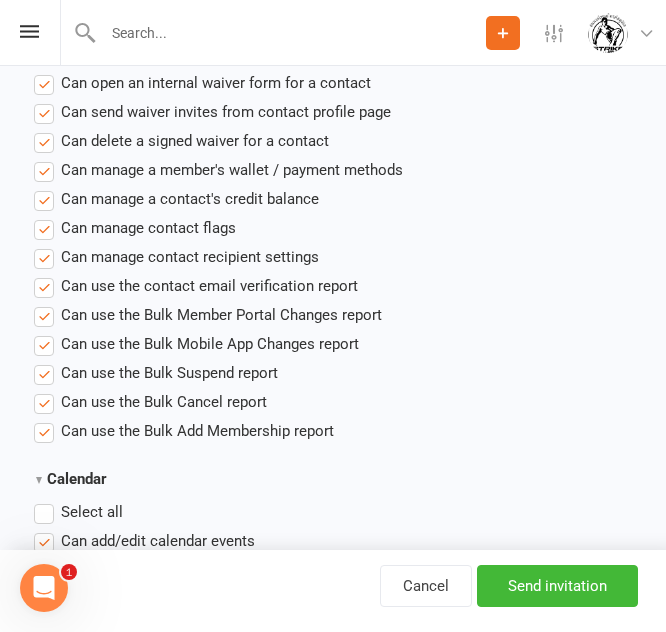 click on "Can use the Bulk Add Membership report" at bounding box center [197, 429] 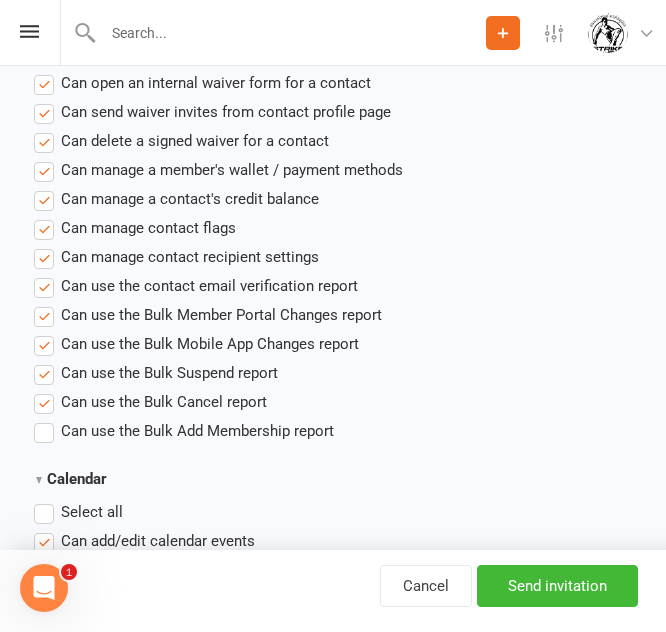 click on "Can use the Bulk Cancel report" at bounding box center [164, 400] 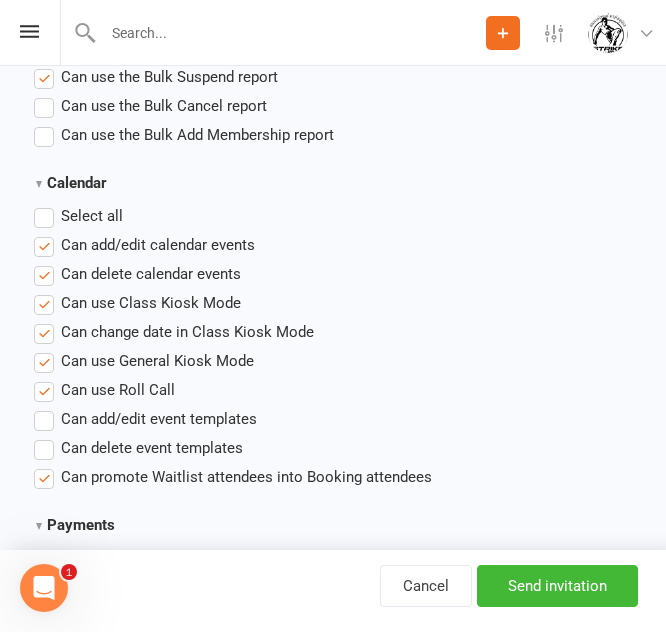 scroll, scrollTop: 1900, scrollLeft: 0, axis: vertical 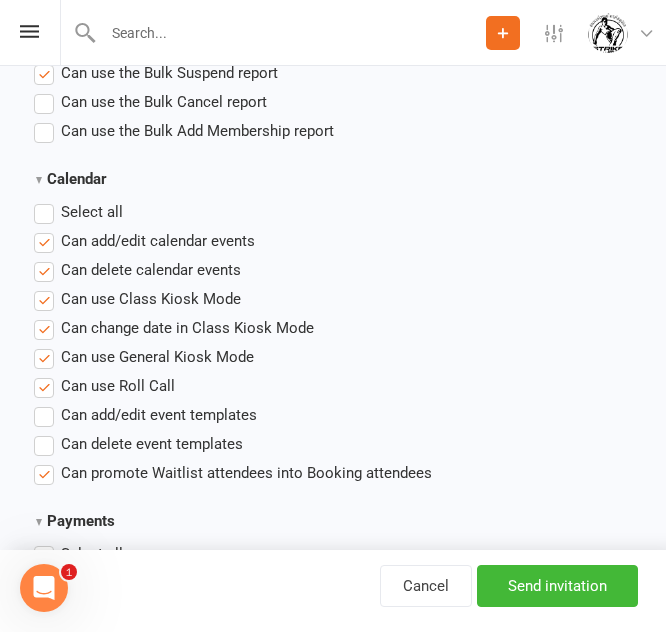 click on "Select all" at bounding box center (78, 212) 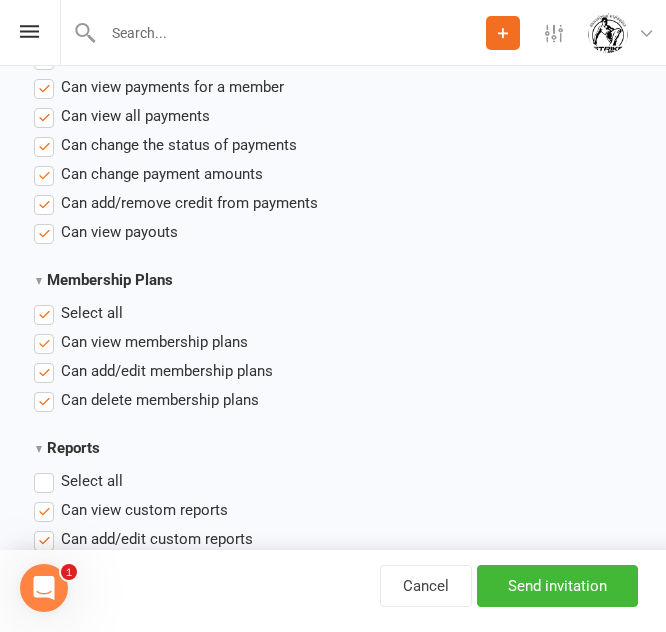 scroll, scrollTop: 2400, scrollLeft: 0, axis: vertical 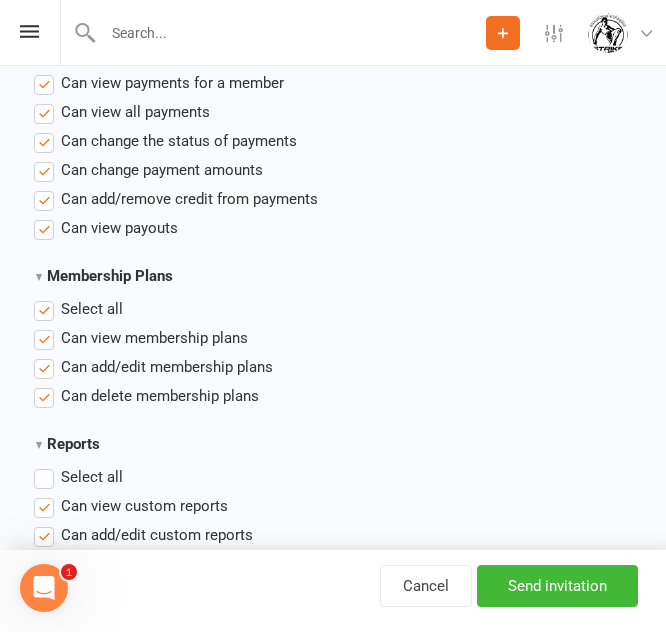 click on "Membership Plans Select all Can view membership plans Can add/edit membership plans Can delete membership plans" at bounding box center [337, 336] 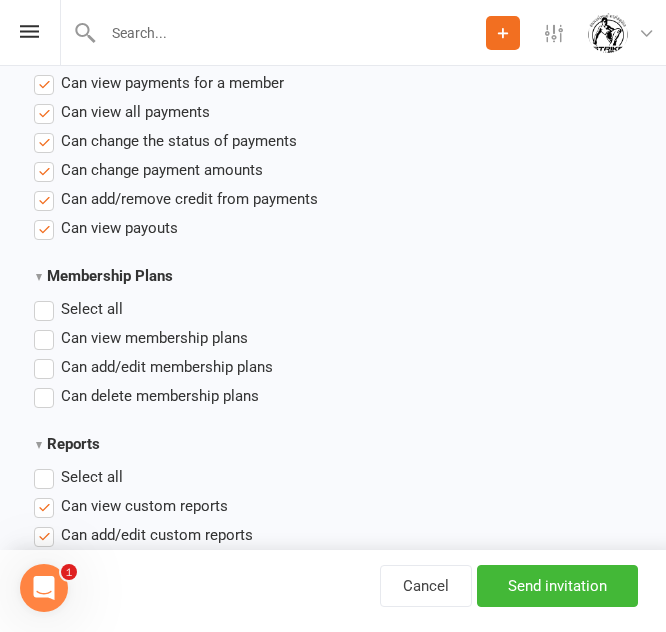 click on "Can view membership plans" at bounding box center [154, 336] 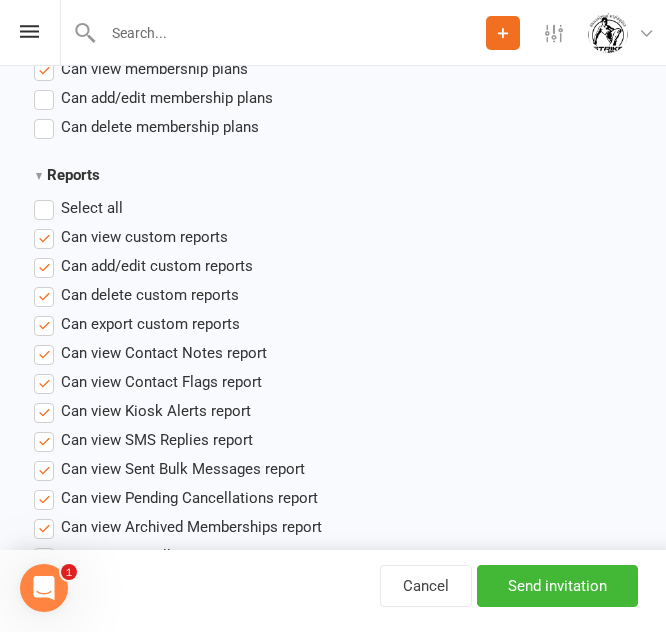 scroll, scrollTop: 2600, scrollLeft: 0, axis: vertical 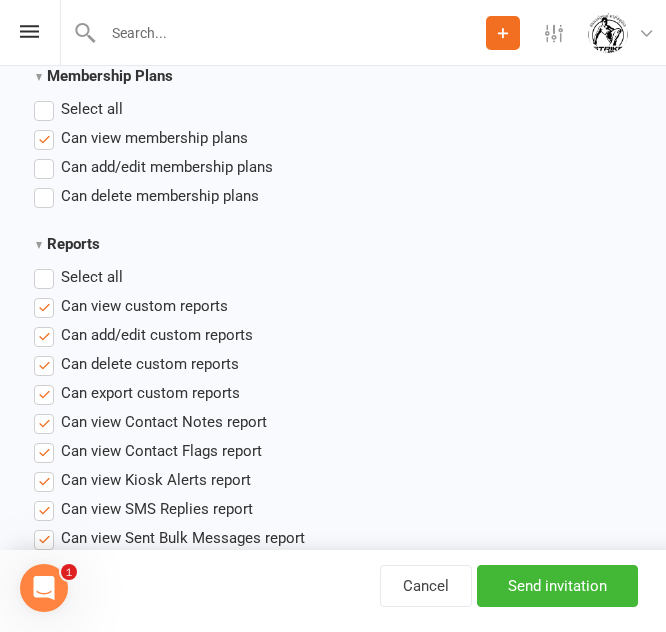 click on "Select all" at bounding box center [92, 275] 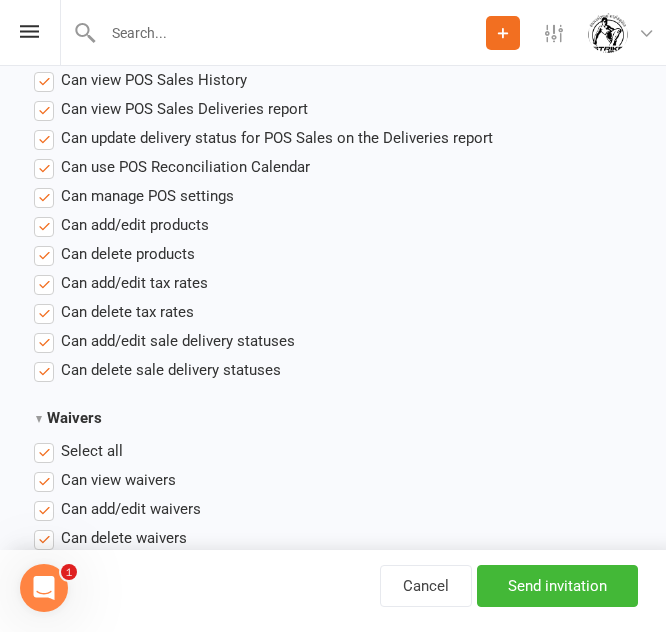 scroll, scrollTop: 3700, scrollLeft: 0, axis: vertical 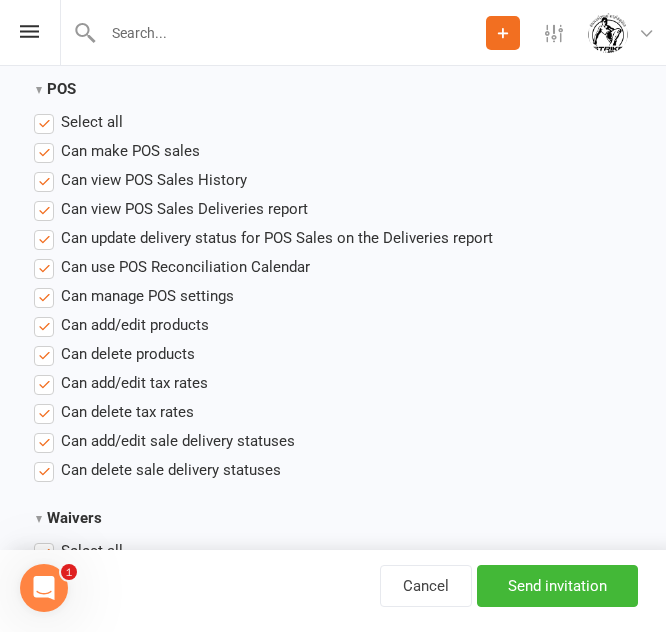 click on "Can add/edit sale delivery statuses" at bounding box center (178, 439) 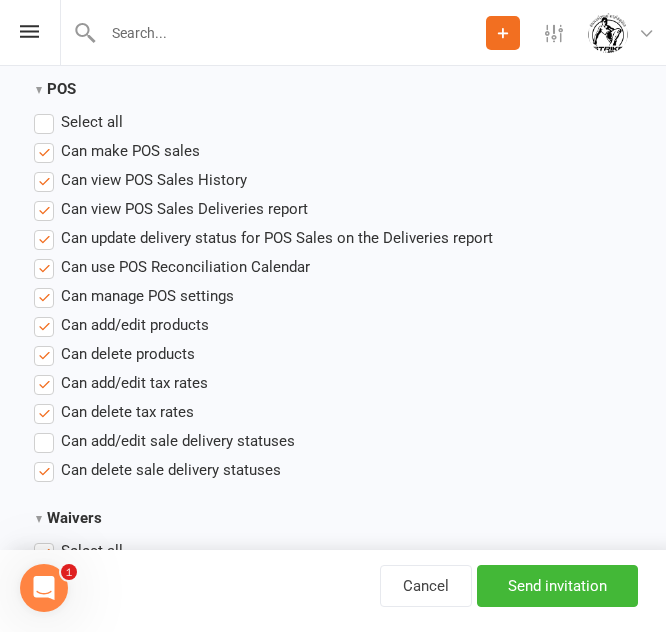 click on "Can delete sale delivery statuses" at bounding box center (171, 468) 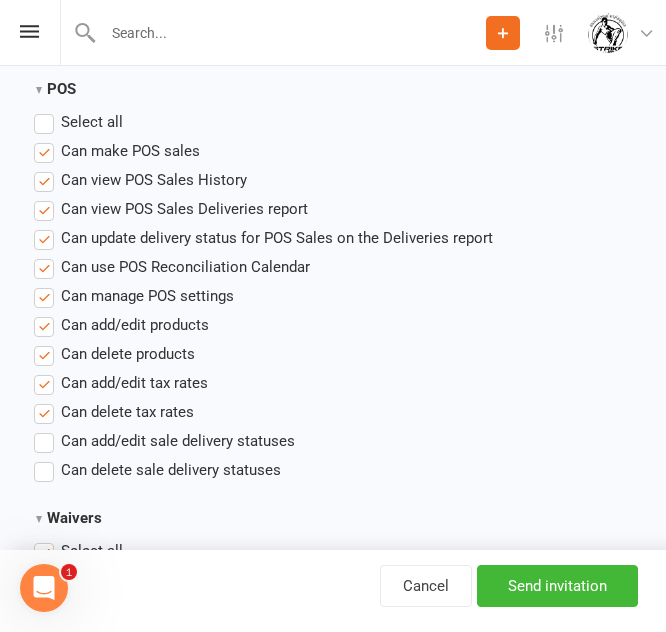 click on "Can view POS Sales Deliveries report" at bounding box center (184, 207) 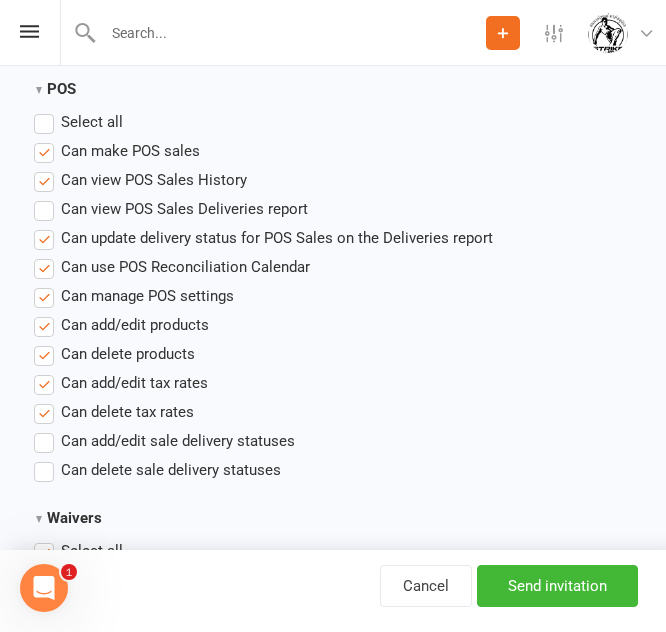 click on "Can update delivery status for POS Sales on the Deliveries report" at bounding box center (277, 236) 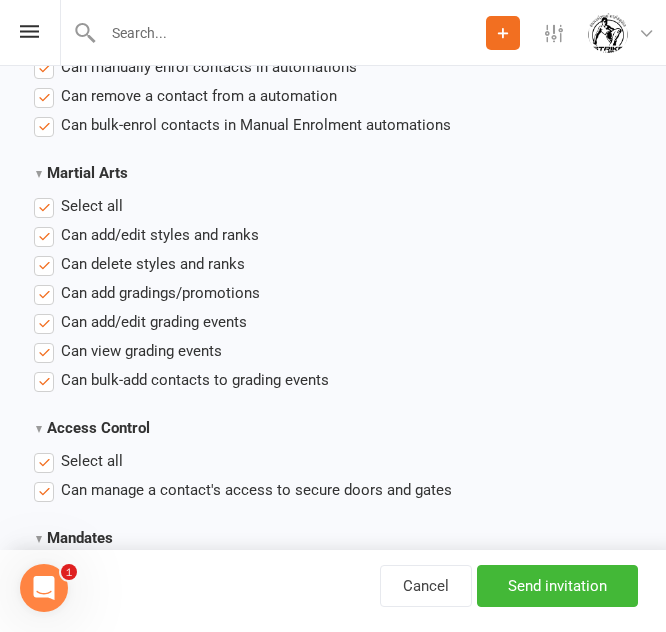 scroll, scrollTop: 5100, scrollLeft: 0, axis: vertical 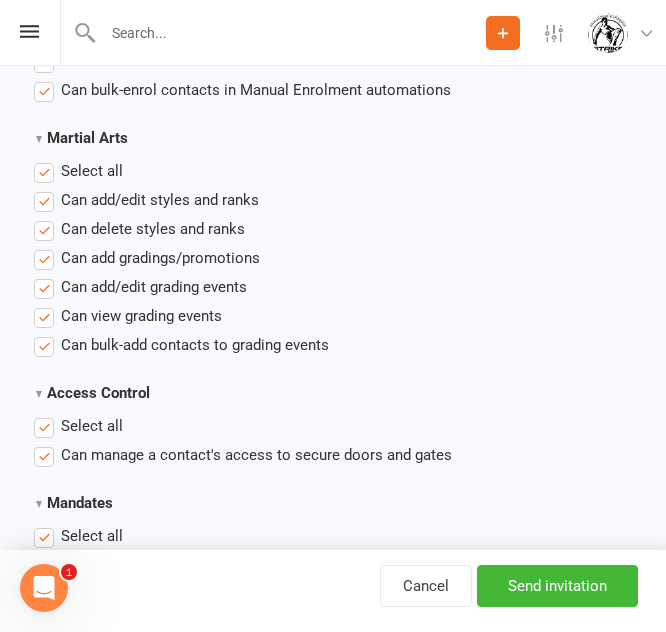 click on "Select all" at bounding box center [92, 169] 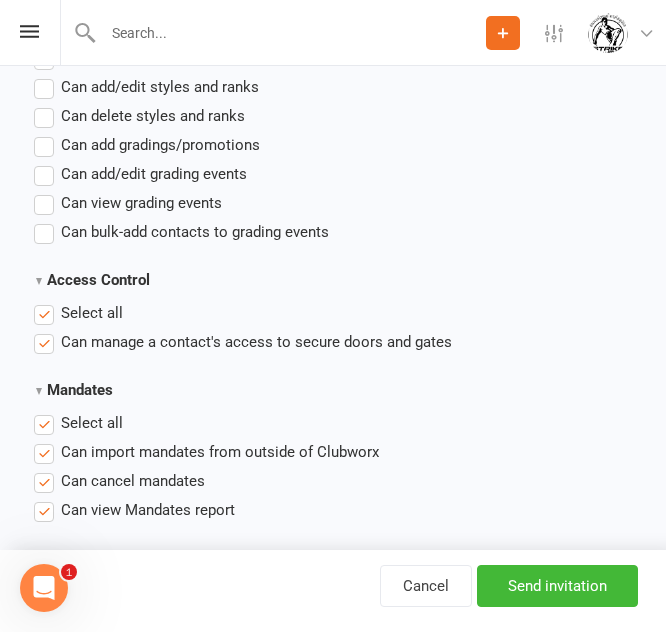 scroll, scrollTop: 5300, scrollLeft: 0, axis: vertical 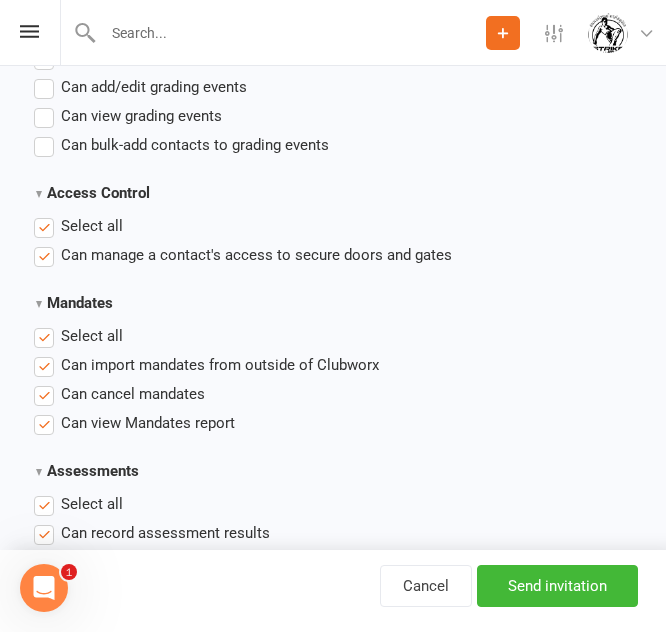 click on "Select all" at bounding box center (92, 334) 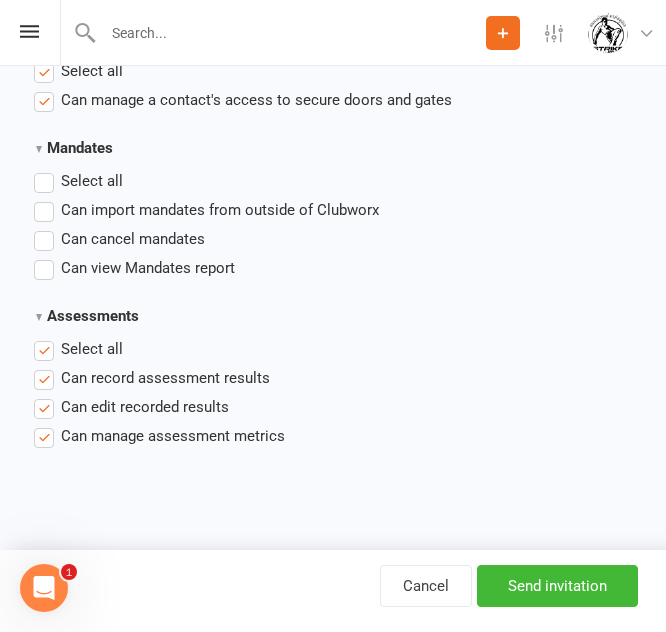 scroll, scrollTop: 5460, scrollLeft: 0, axis: vertical 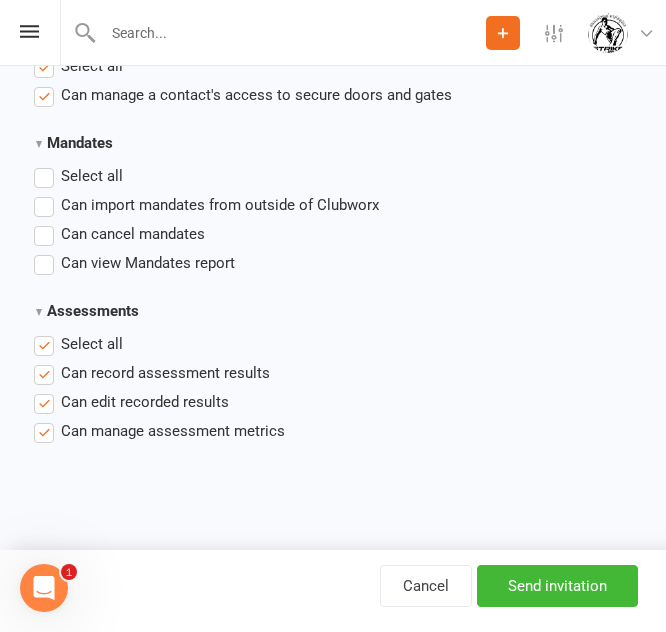 click on "Select all" at bounding box center (92, 342) 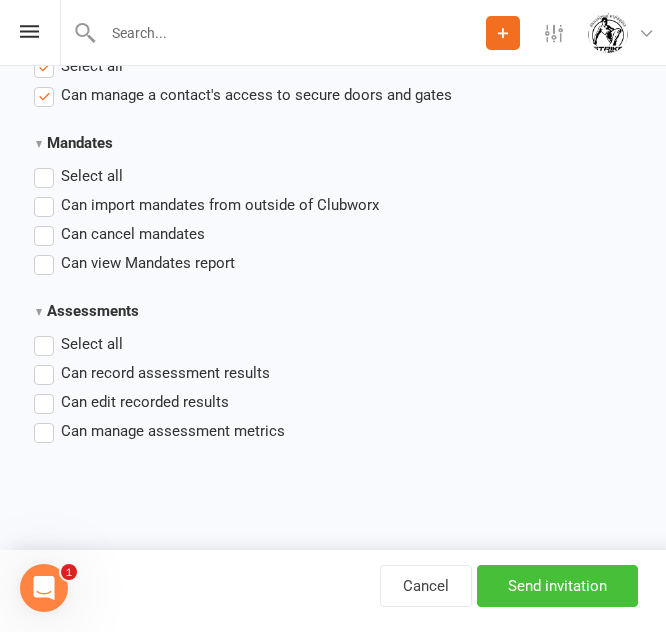 click on "Send invitation" at bounding box center [557, 586] 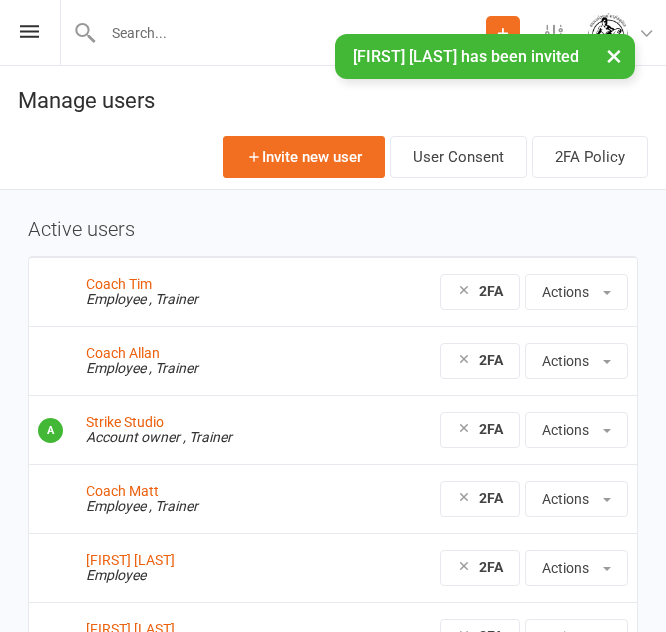 scroll, scrollTop: 0, scrollLeft: 0, axis: both 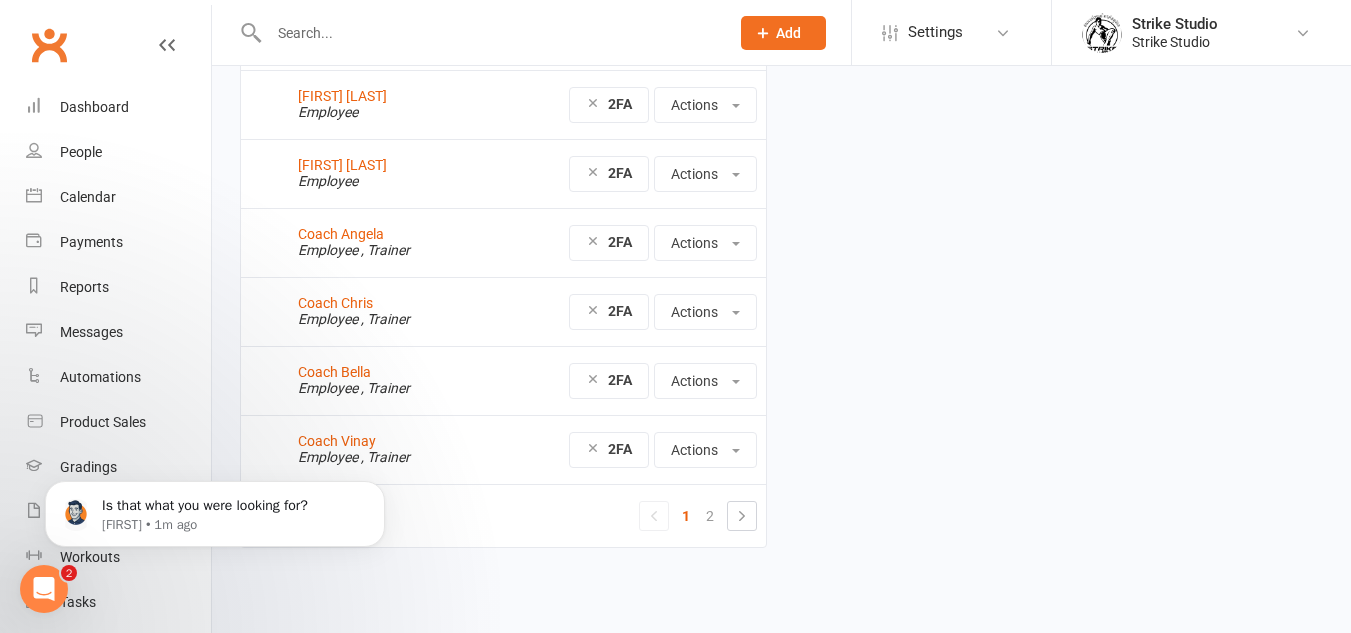click at bounding box center [44, 589] 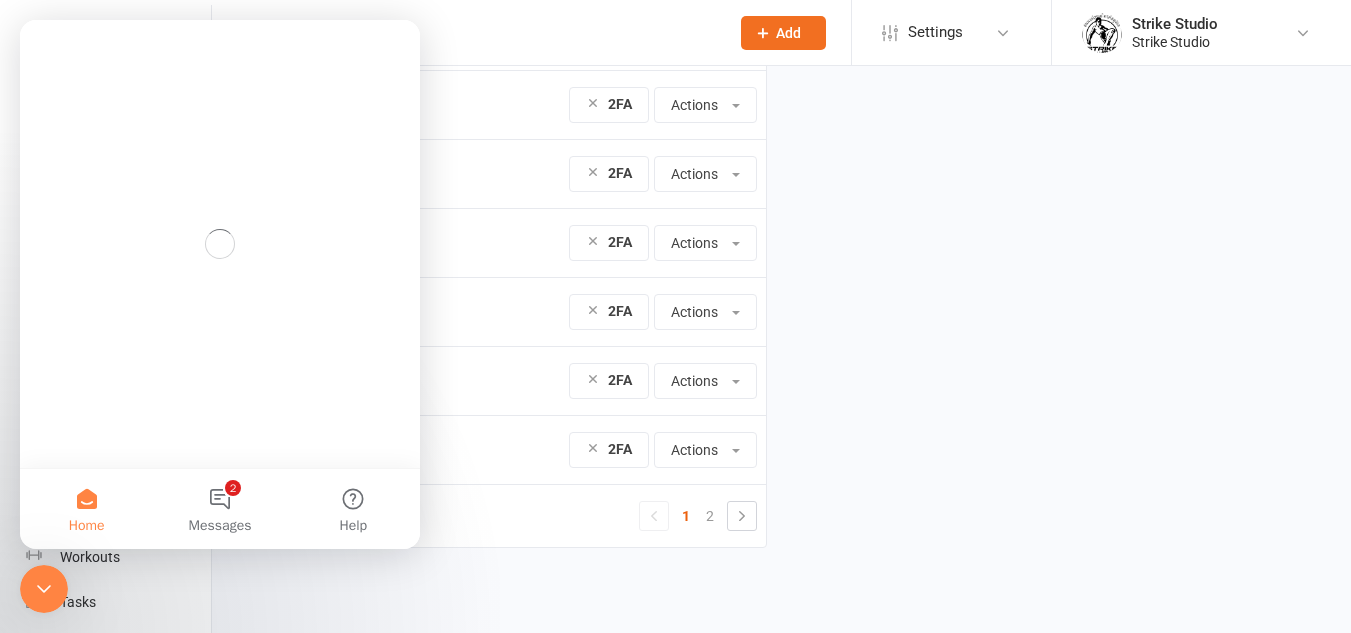 scroll, scrollTop: 0, scrollLeft: 0, axis: both 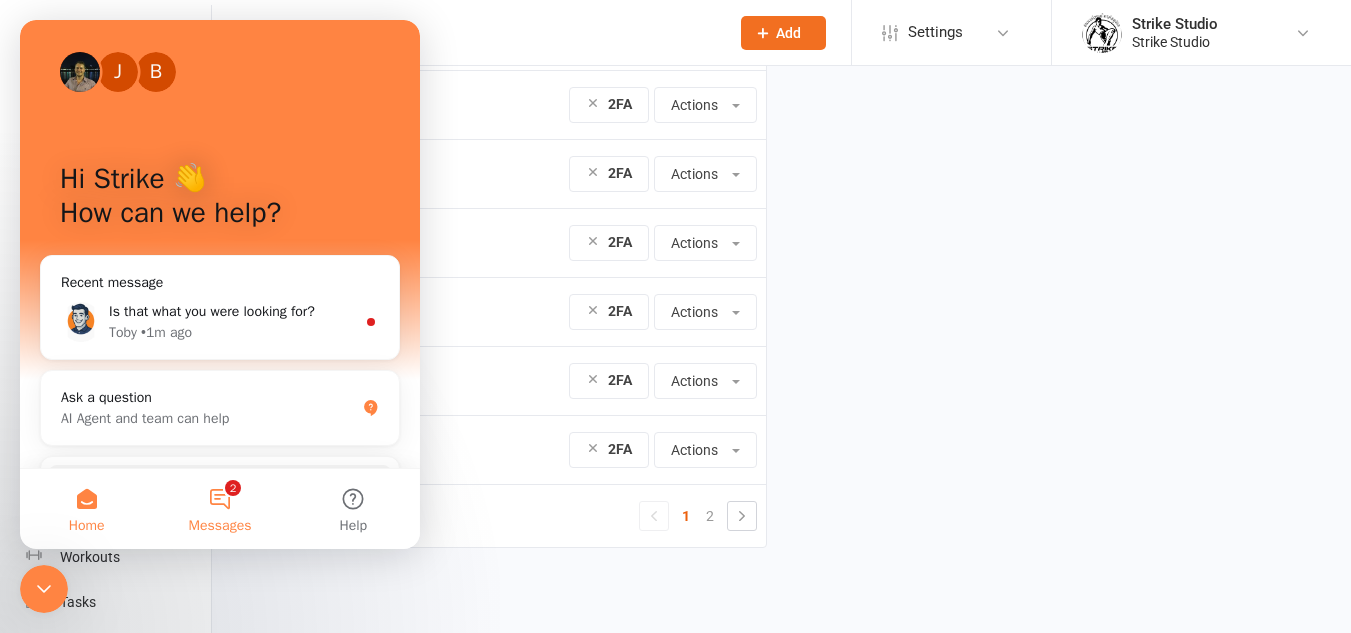 click on "2 Messages" at bounding box center [219, 509] 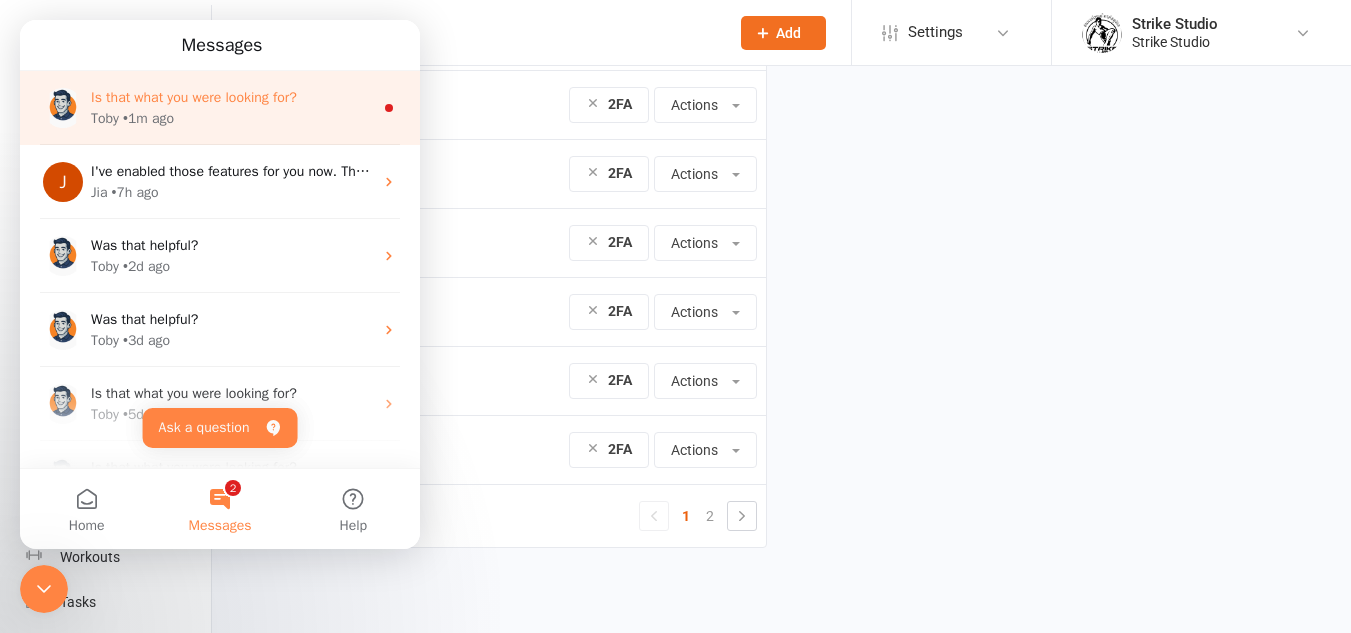 click on "[FIRST] •  1m ago" at bounding box center (232, 118) 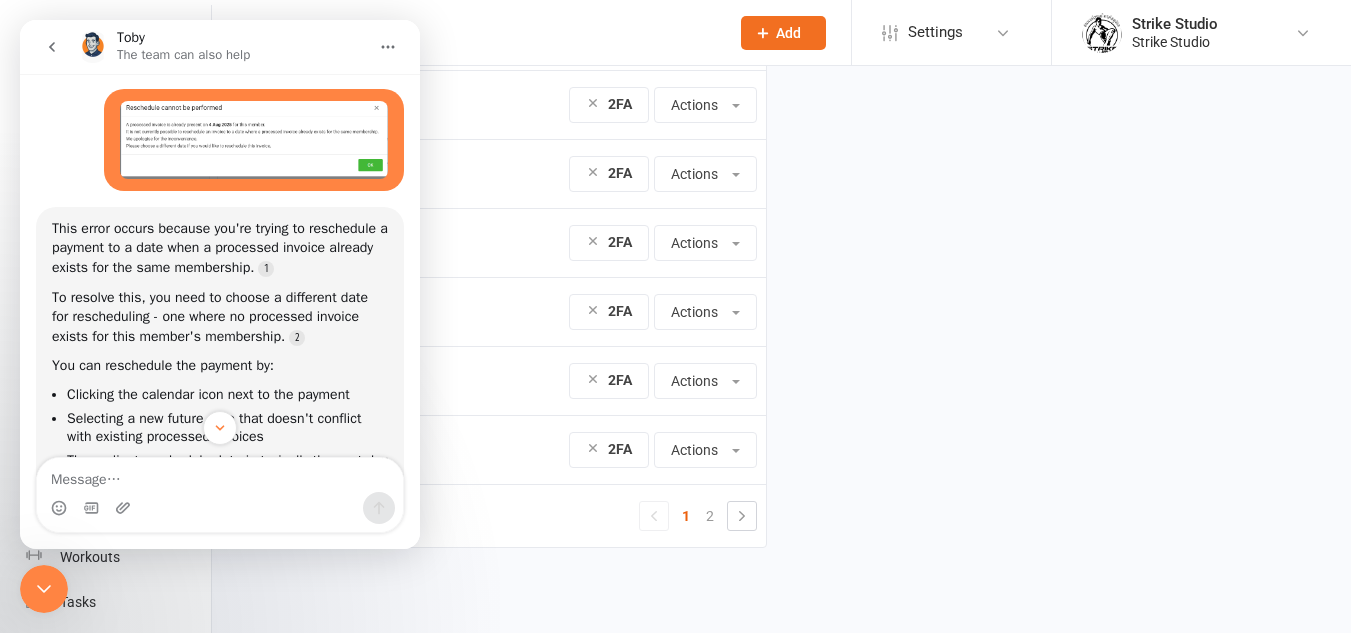 scroll, scrollTop: 100, scrollLeft: 0, axis: vertical 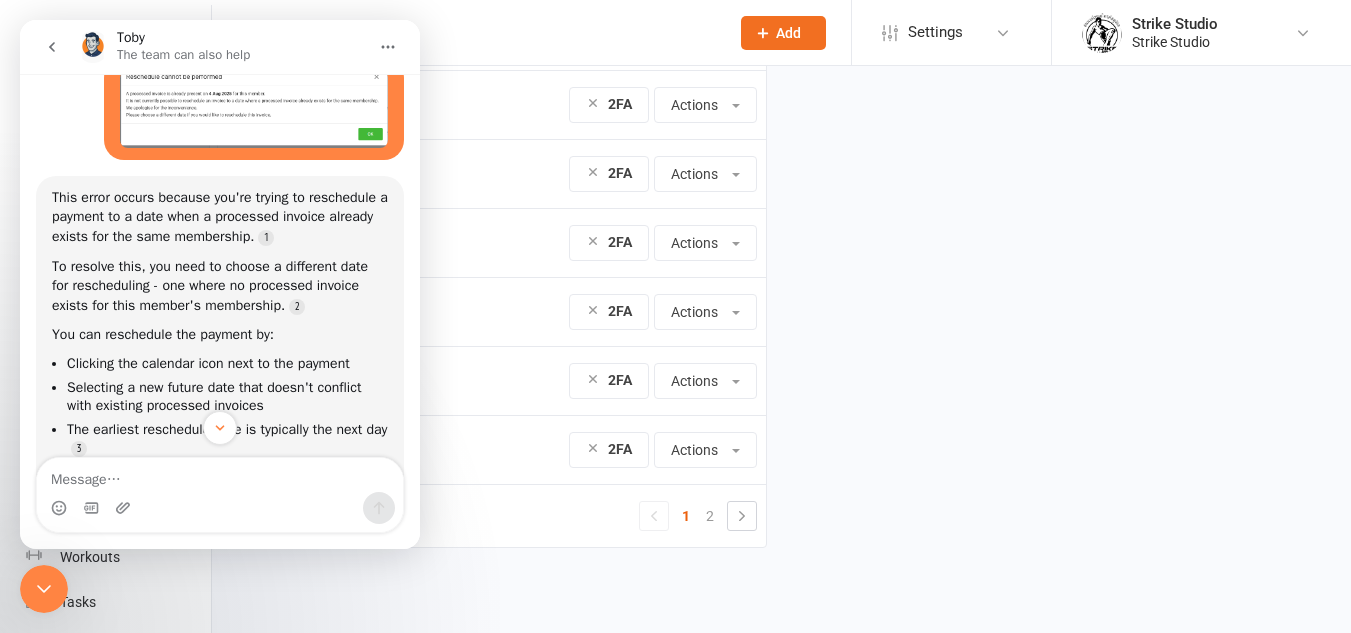 click at bounding box center (489, 33) 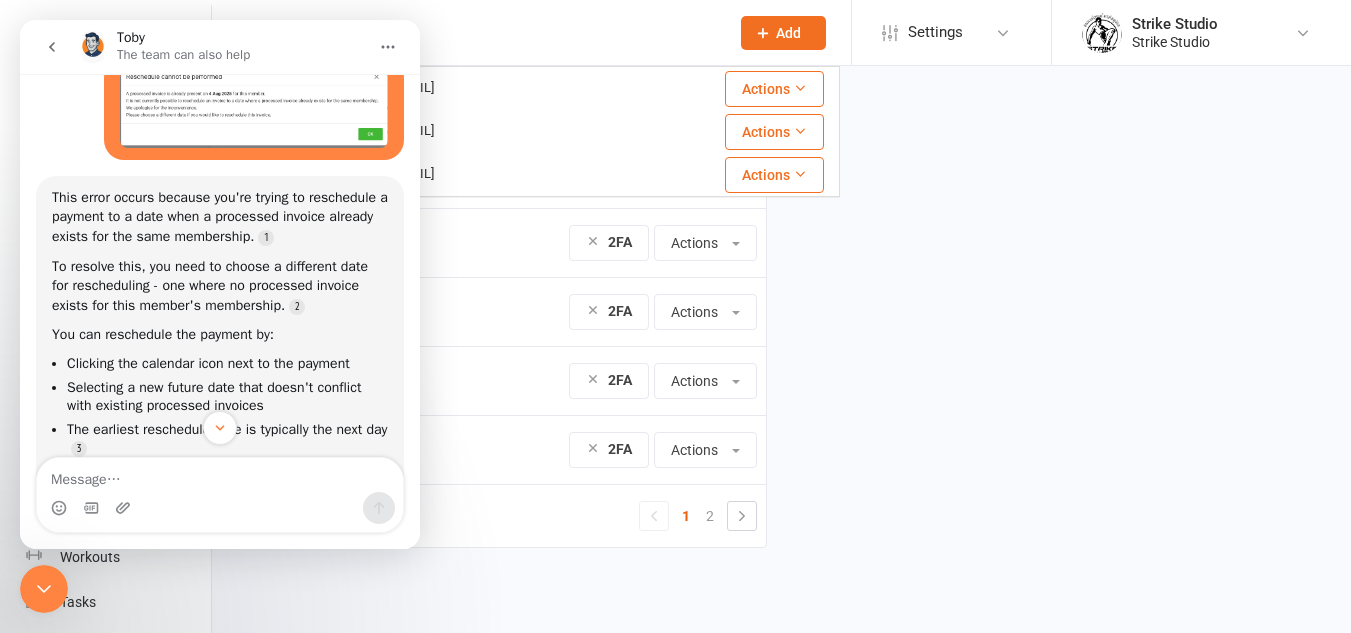 scroll, scrollTop: 66, scrollLeft: 0, axis: vertical 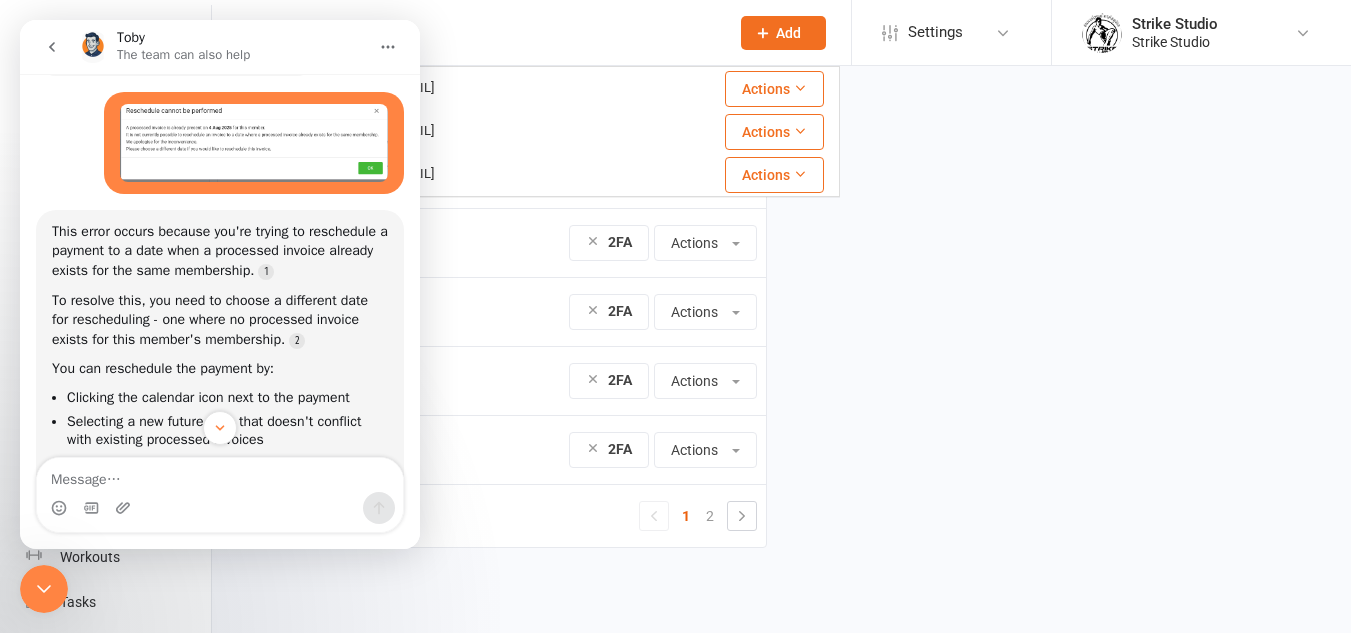 click at bounding box center (44, 589) 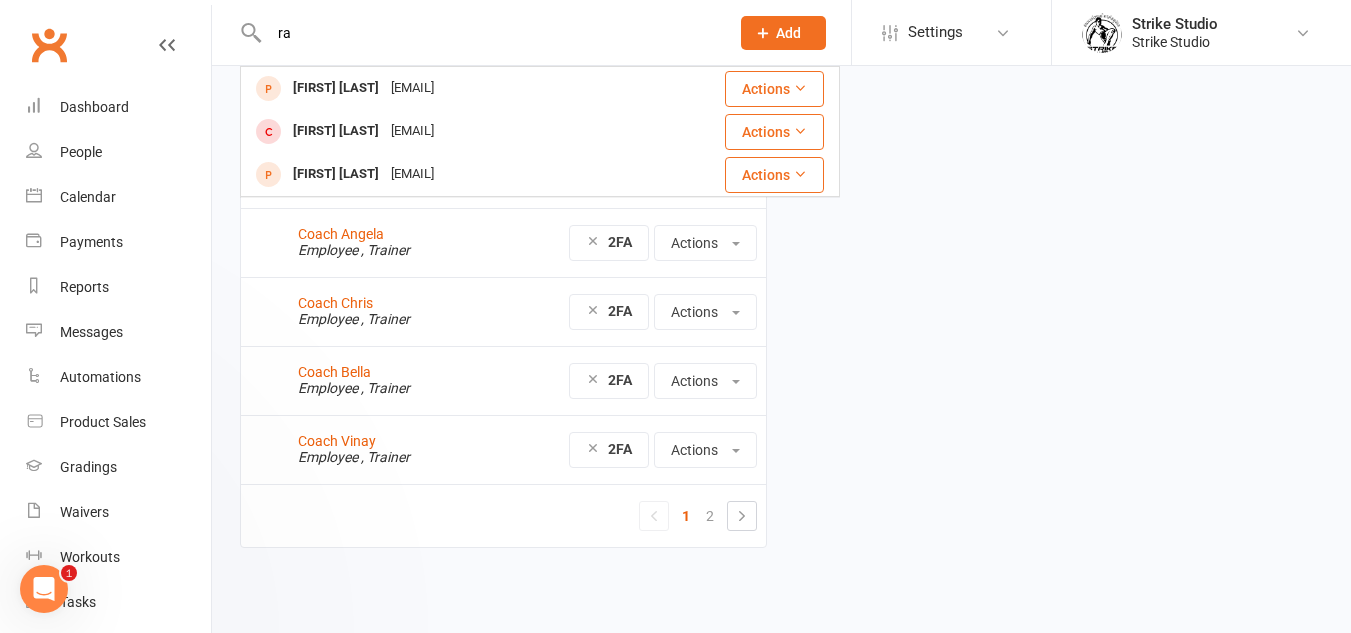 scroll, scrollTop: 0, scrollLeft: 0, axis: both 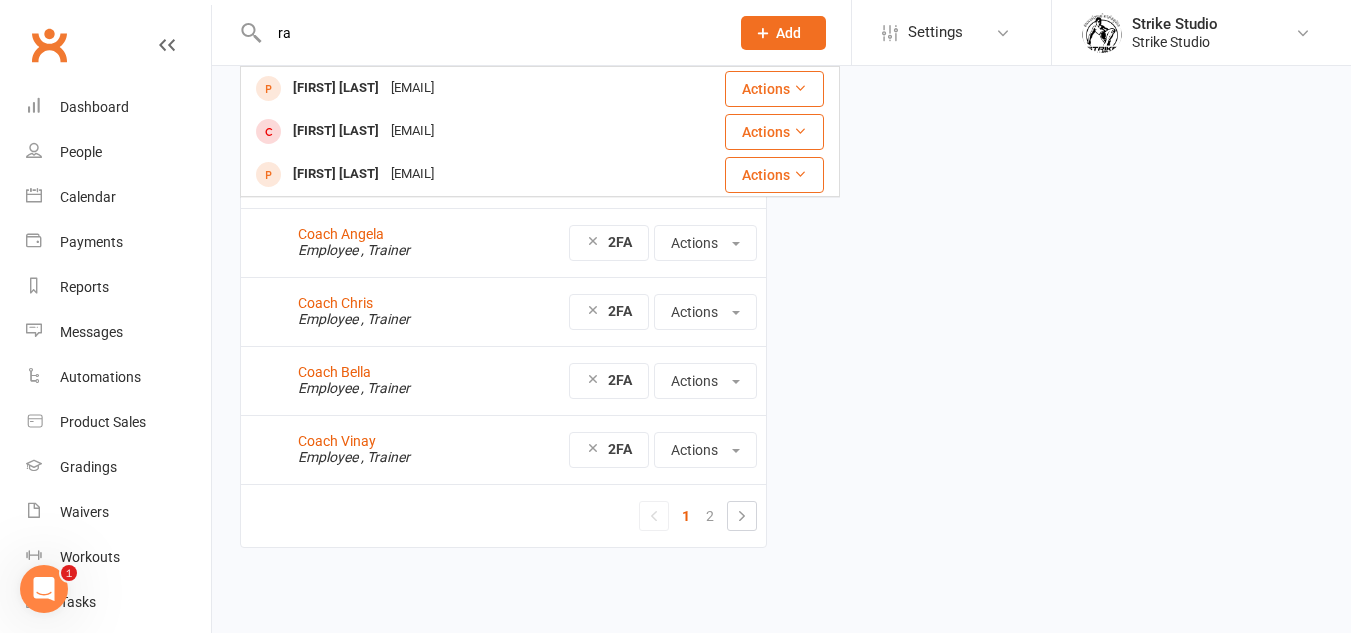 click on "[FIRST] [LAST] [EMAIL] Actions   [FIRST] [LAST] [EMAIL] Actions   [FIRST] [LAST] [EMAIL] Actions" at bounding box center [477, 32] 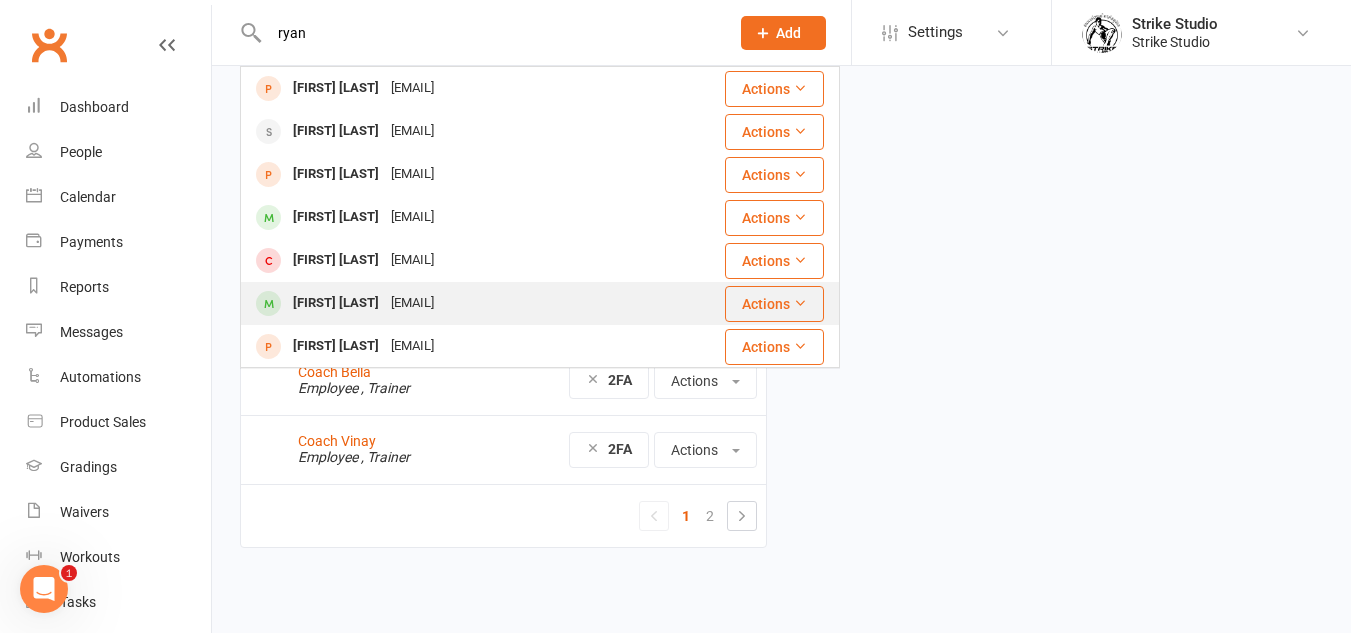 type on "ryan" 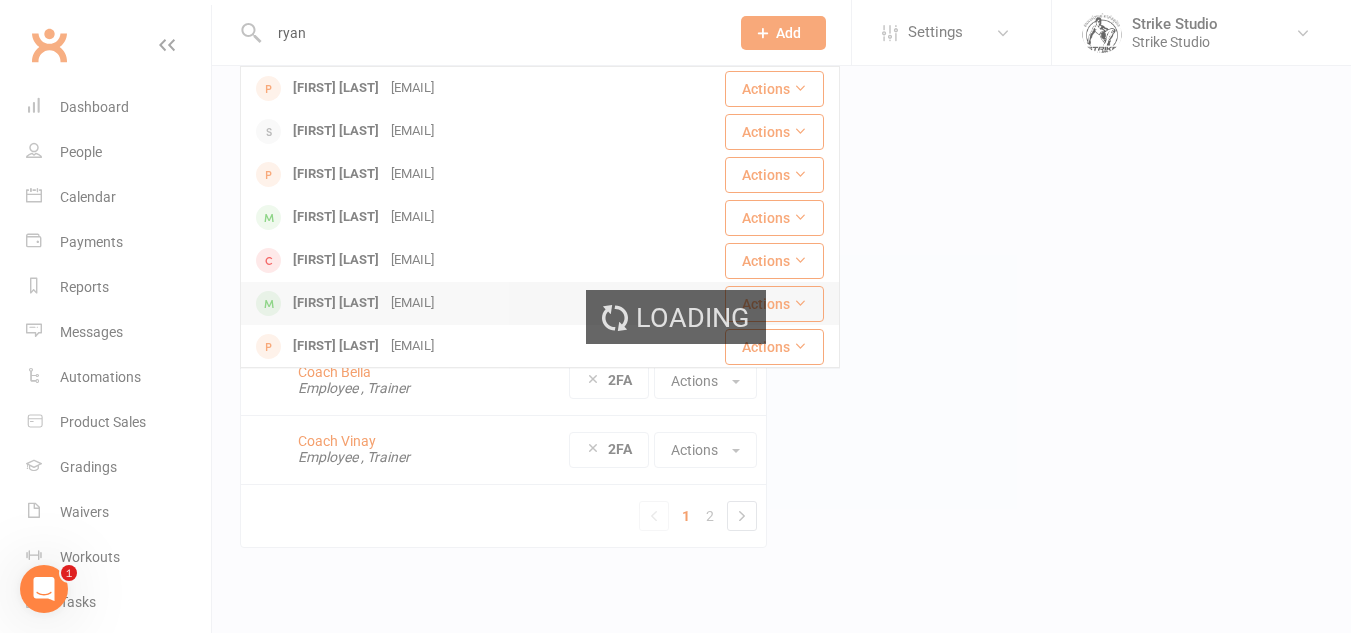 type 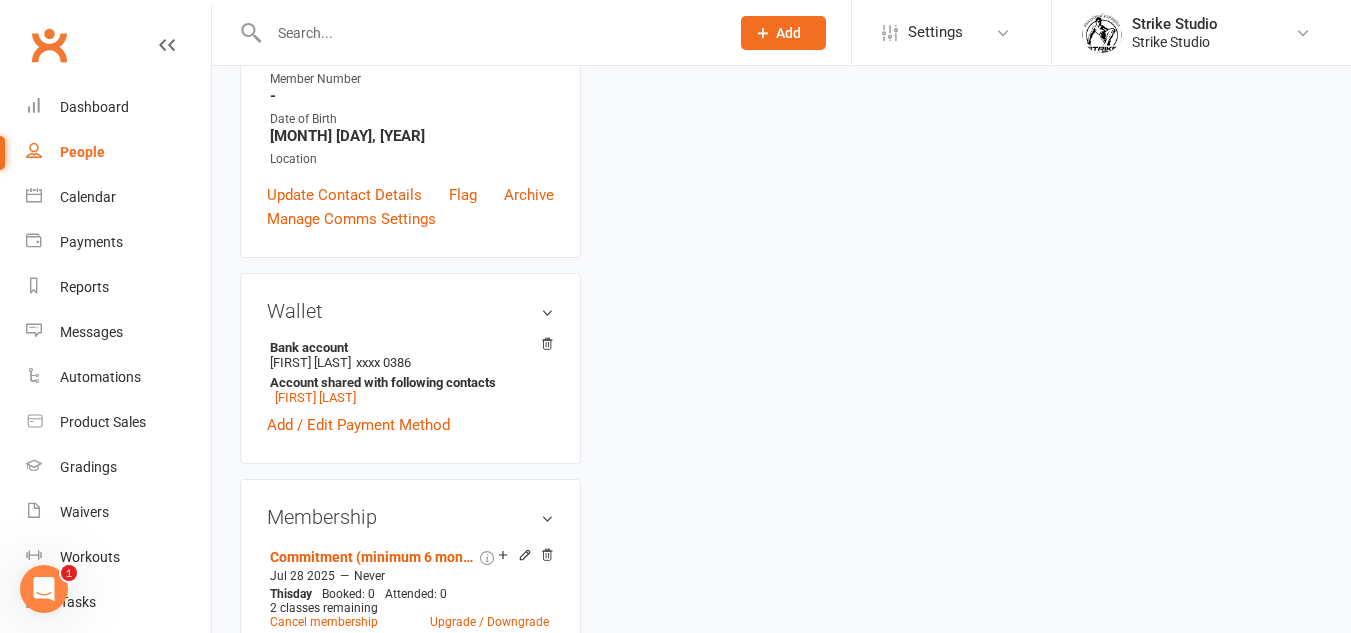 scroll, scrollTop: 0, scrollLeft: 0, axis: both 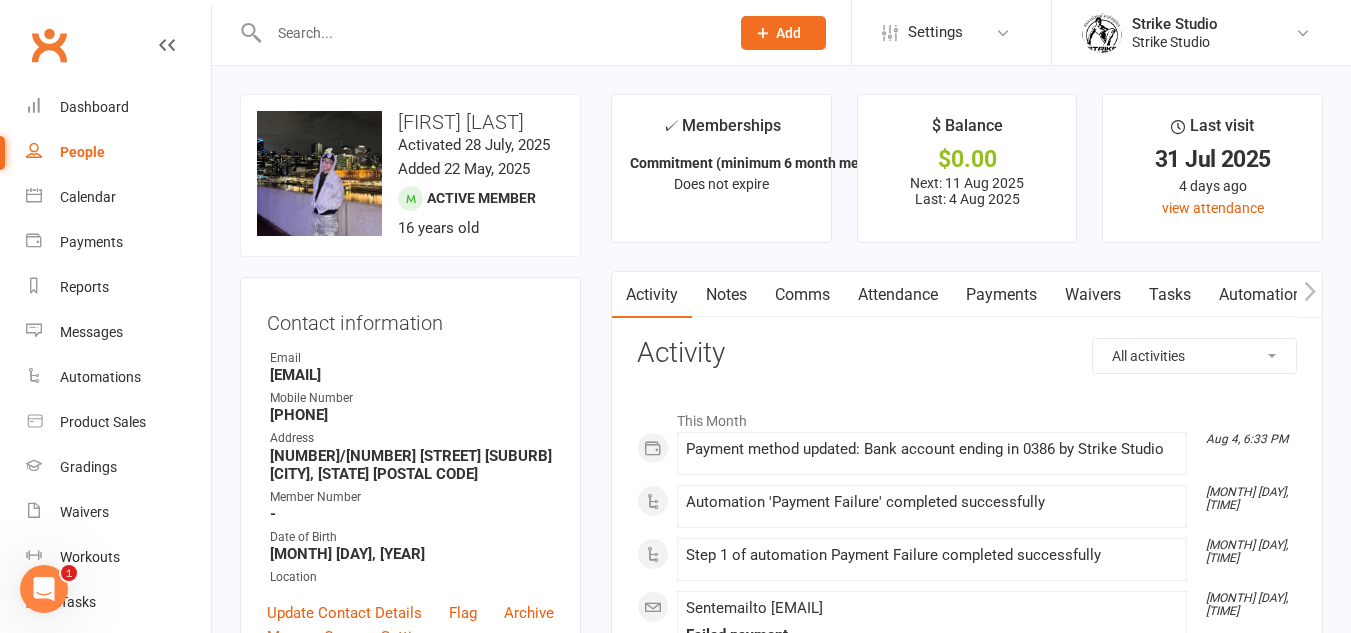 click on "Payments" at bounding box center [1001, 295] 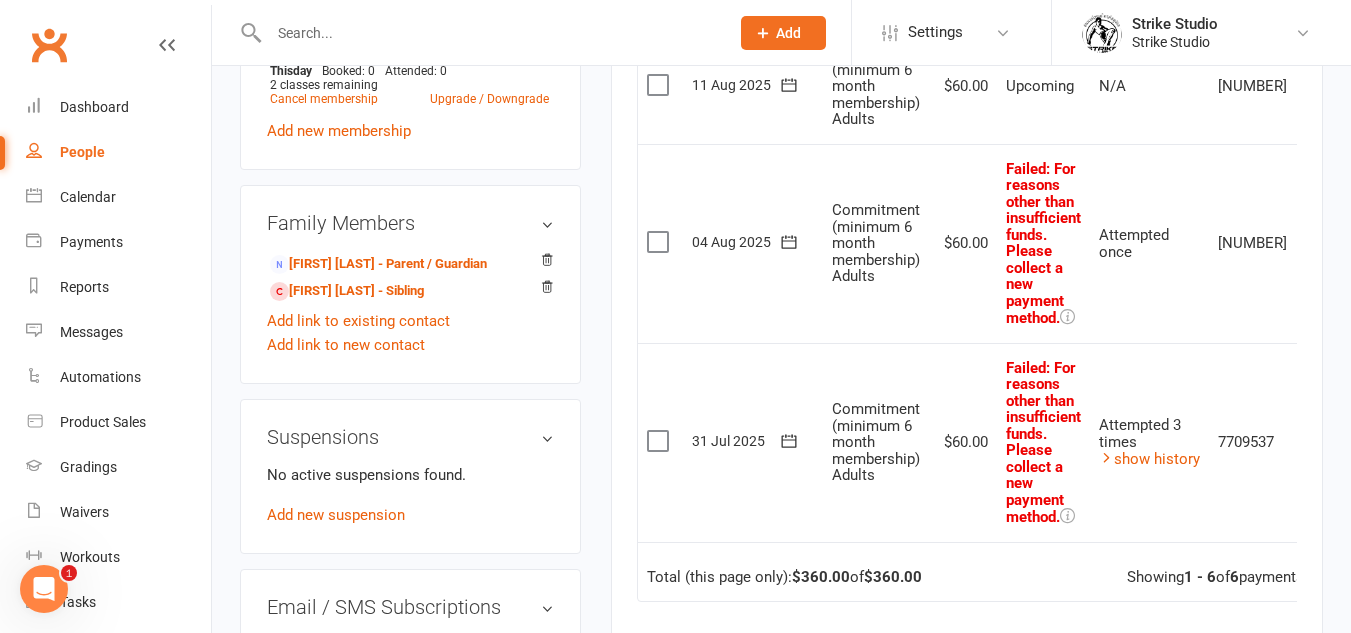 scroll, scrollTop: 1000, scrollLeft: 0, axis: vertical 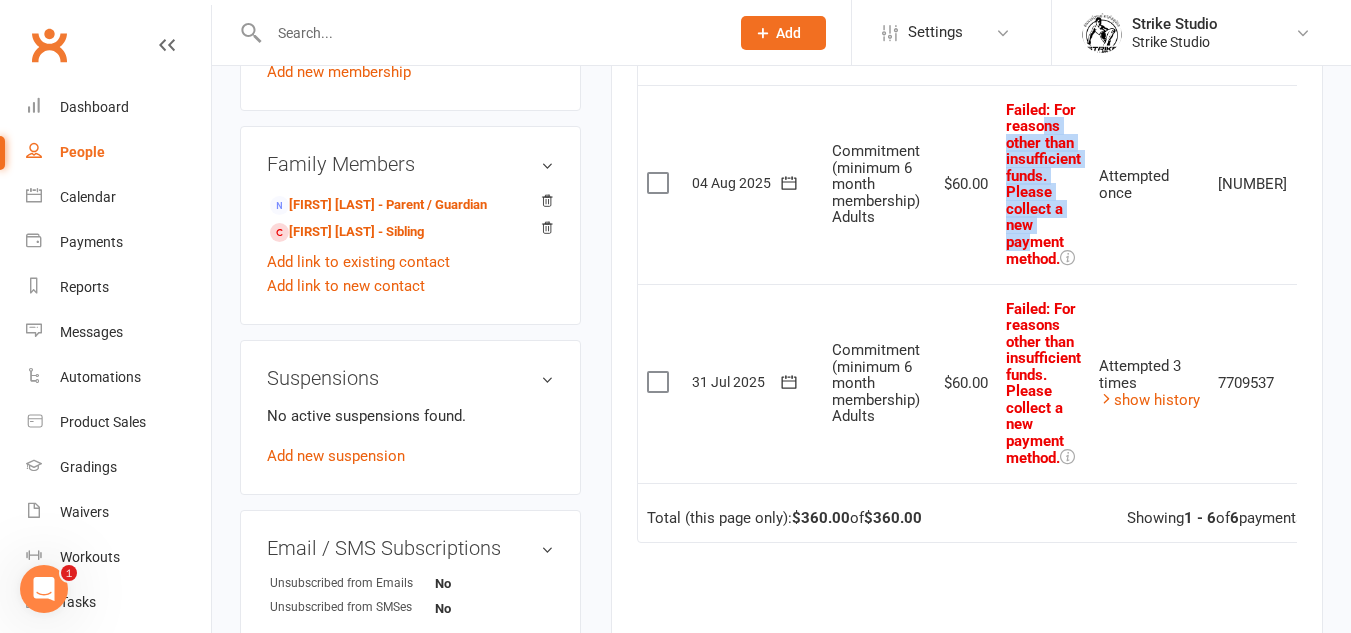 drag, startPoint x: 1048, startPoint y: 133, endPoint x: 1036, endPoint y: 238, distance: 105.68349 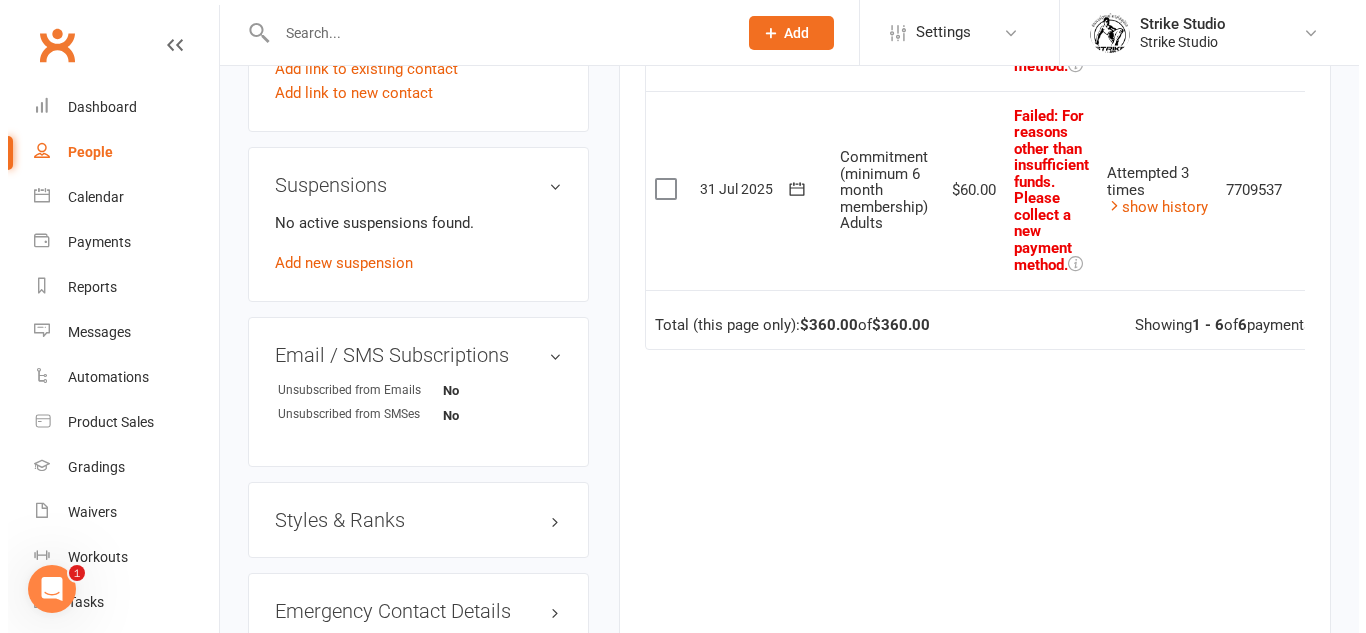 scroll, scrollTop: 1200, scrollLeft: 0, axis: vertical 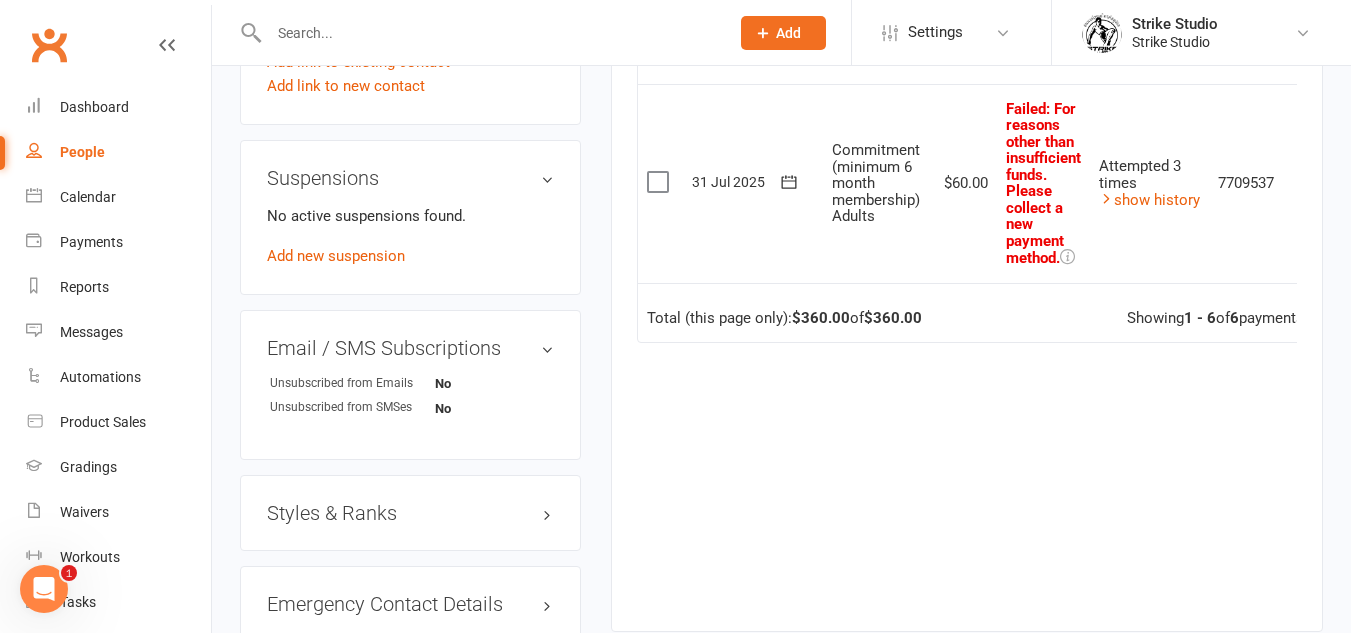 click 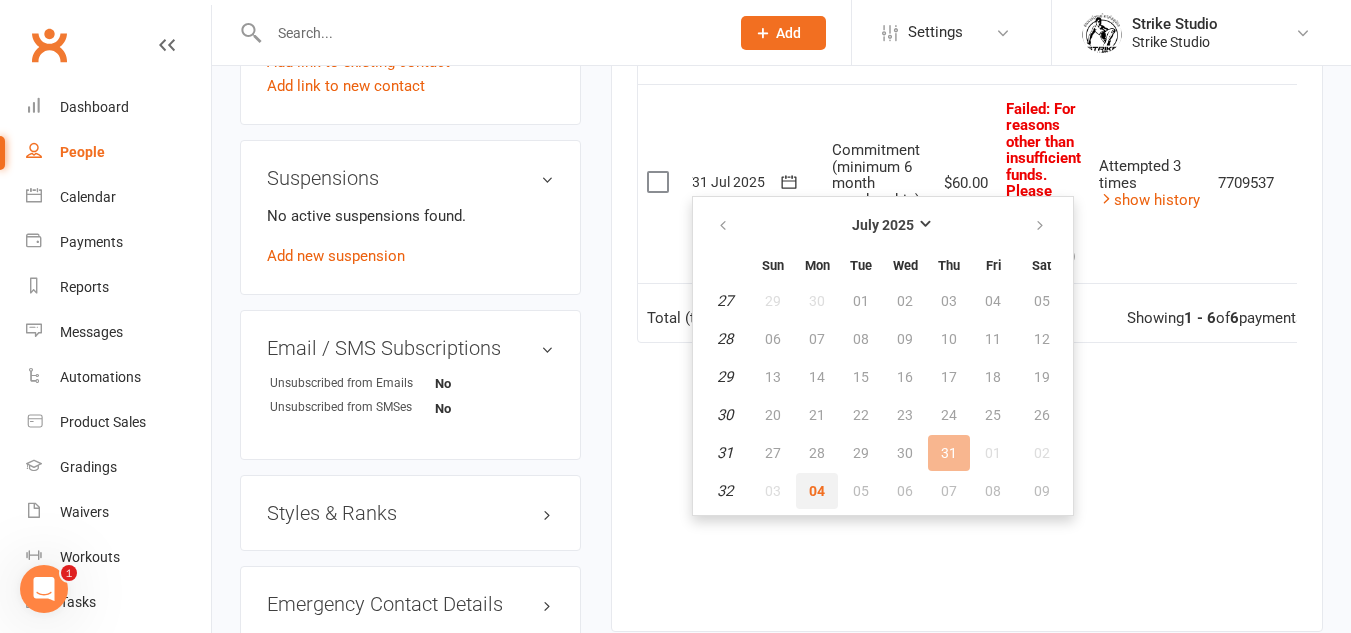 click on "04" at bounding box center (817, 491) 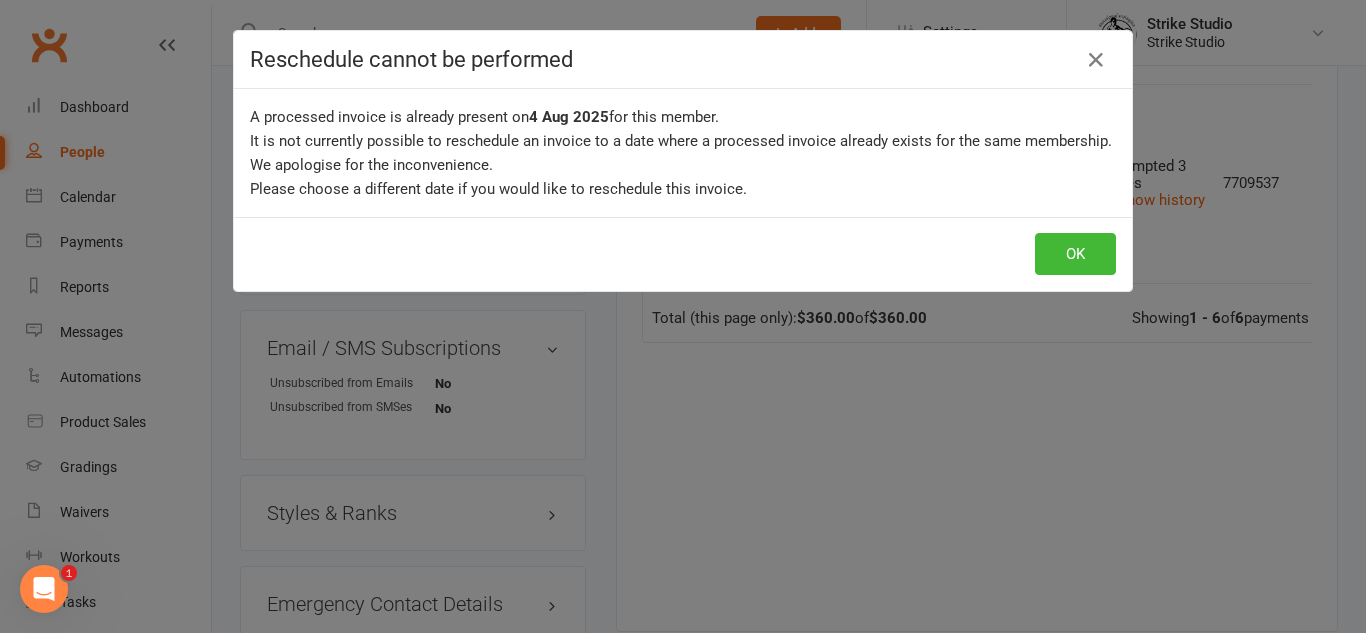 click 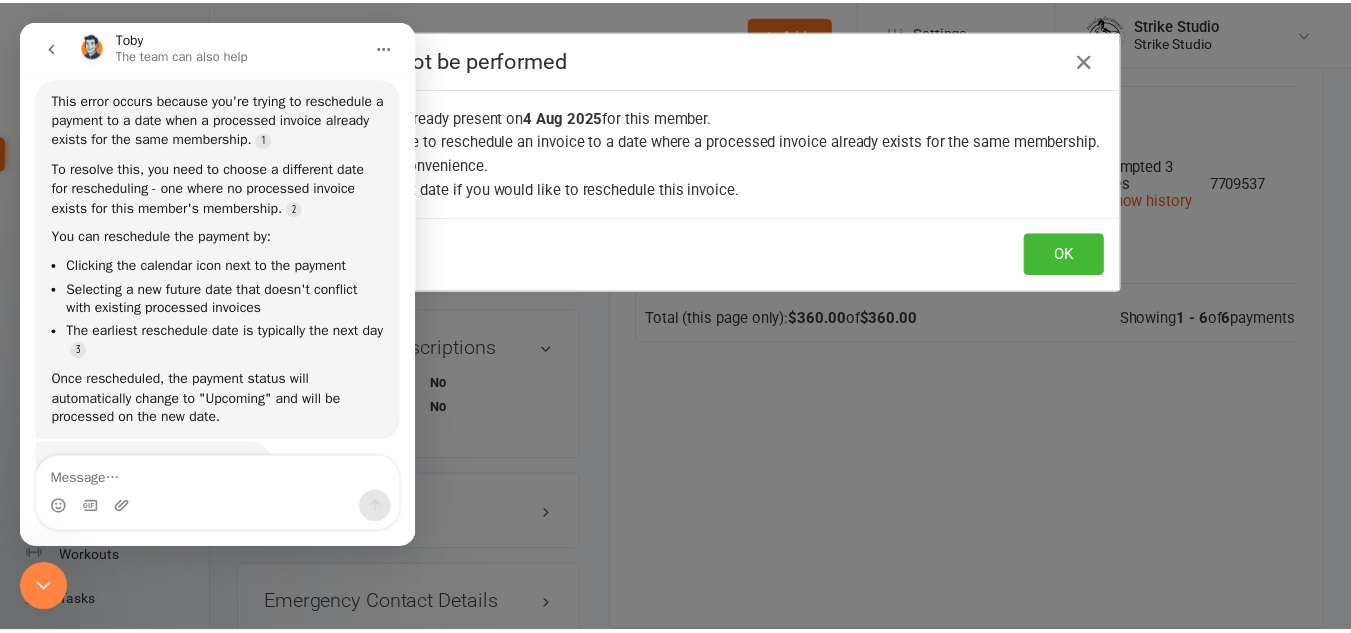 scroll, scrollTop: 168, scrollLeft: 0, axis: vertical 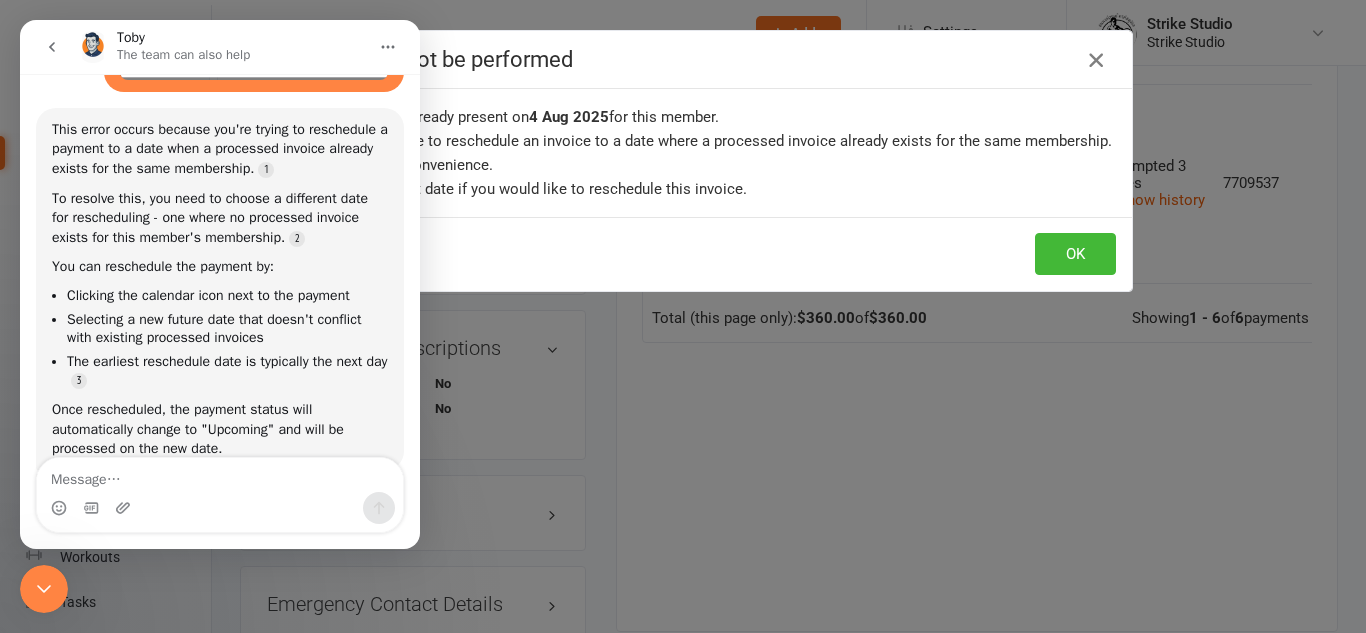 click at bounding box center (1096, 60) 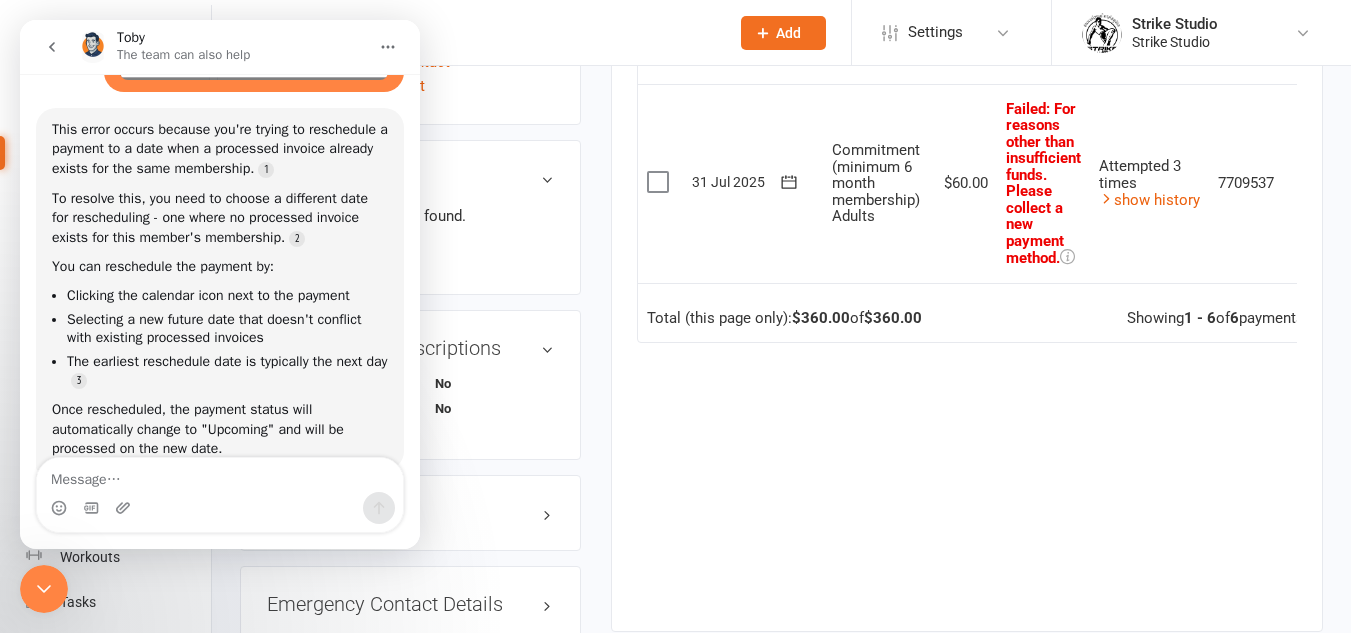 click 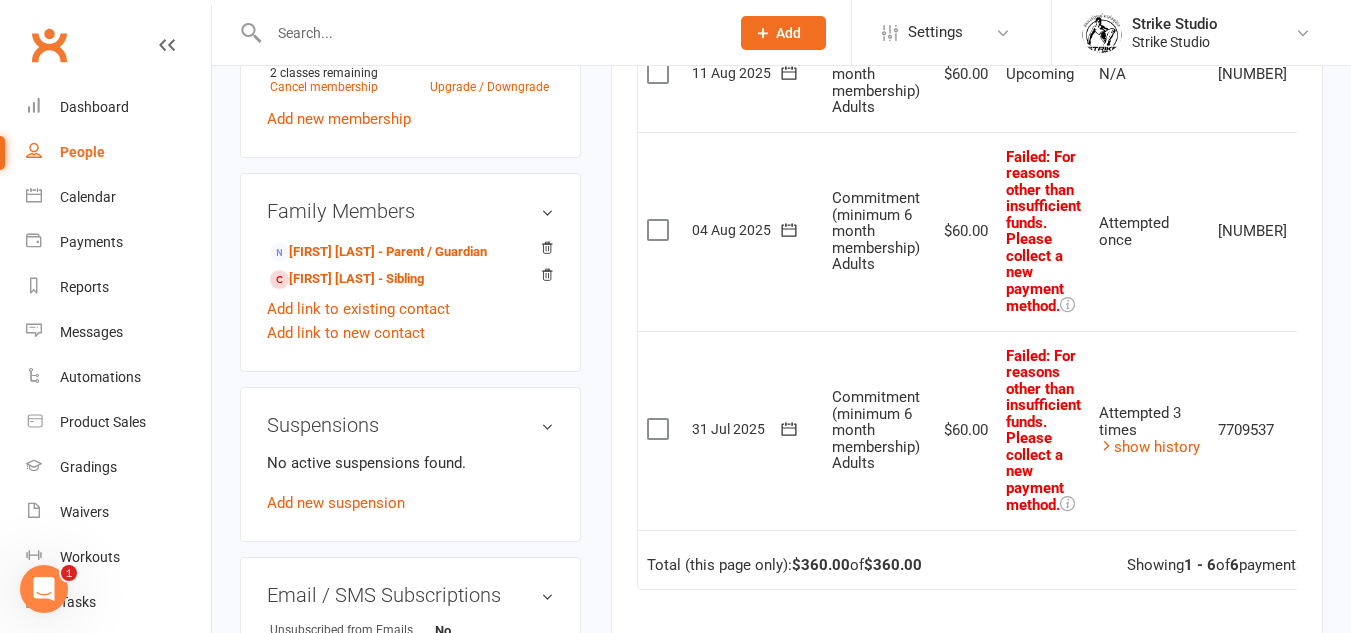scroll, scrollTop: 1000, scrollLeft: 0, axis: vertical 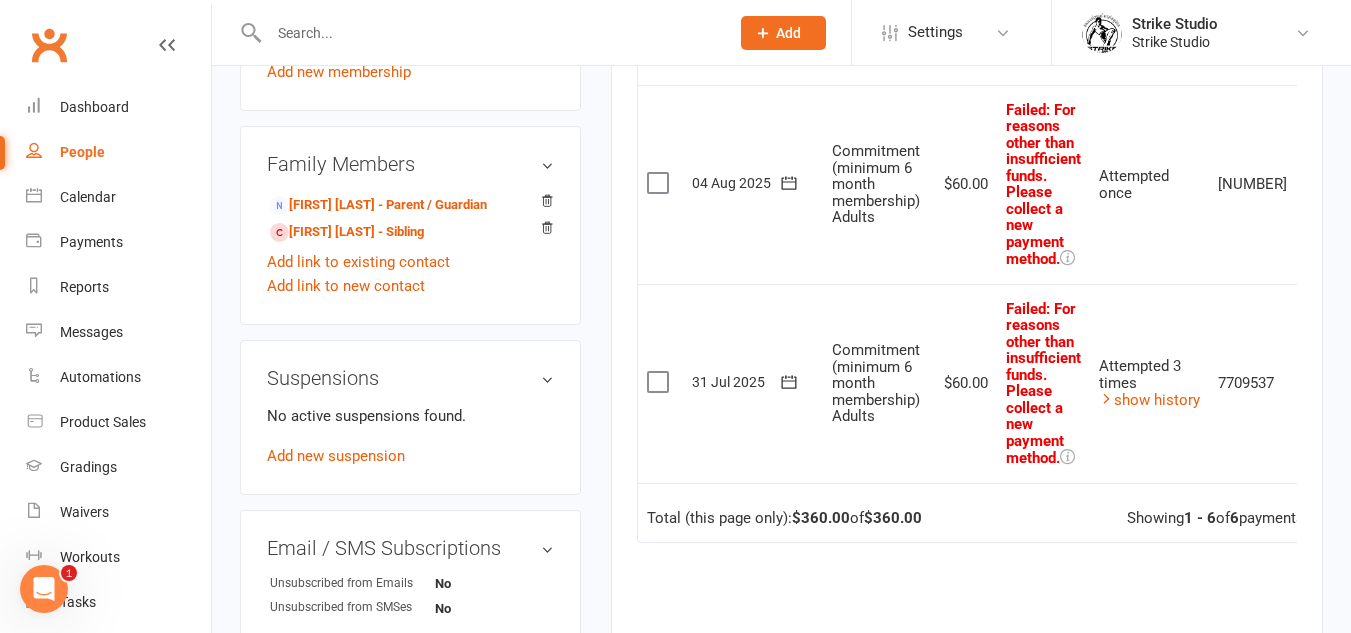 click at bounding box center [44, 589] 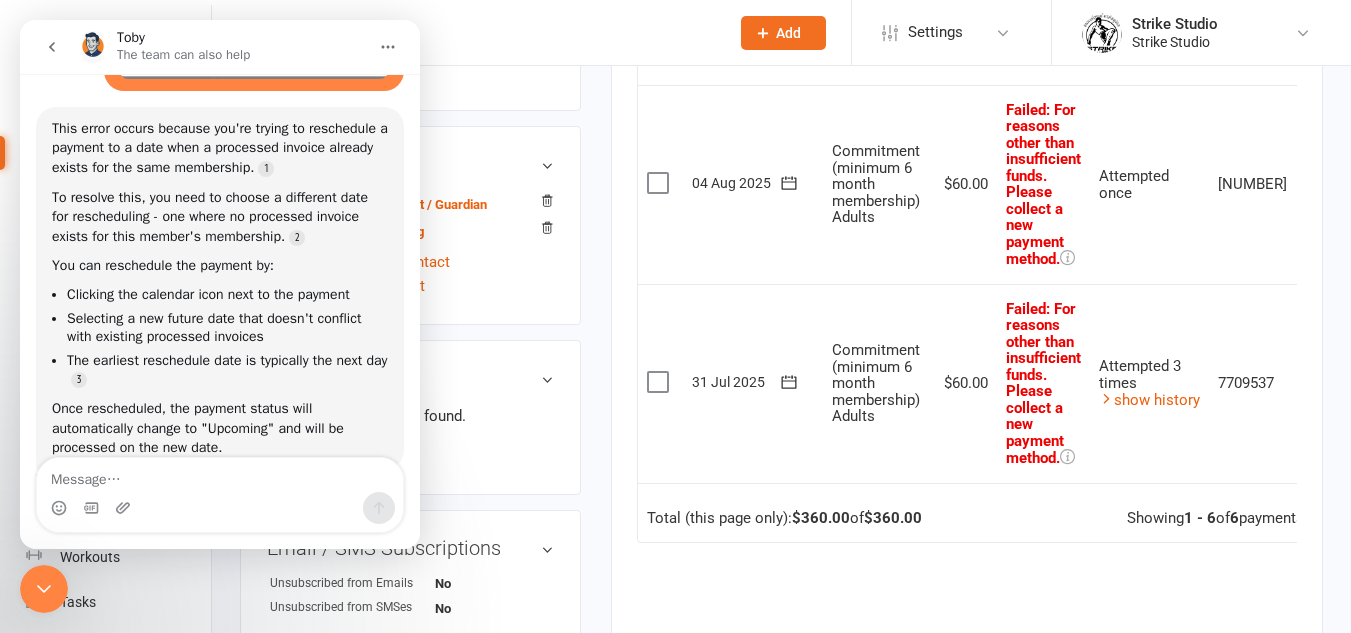 scroll, scrollTop: 168, scrollLeft: 0, axis: vertical 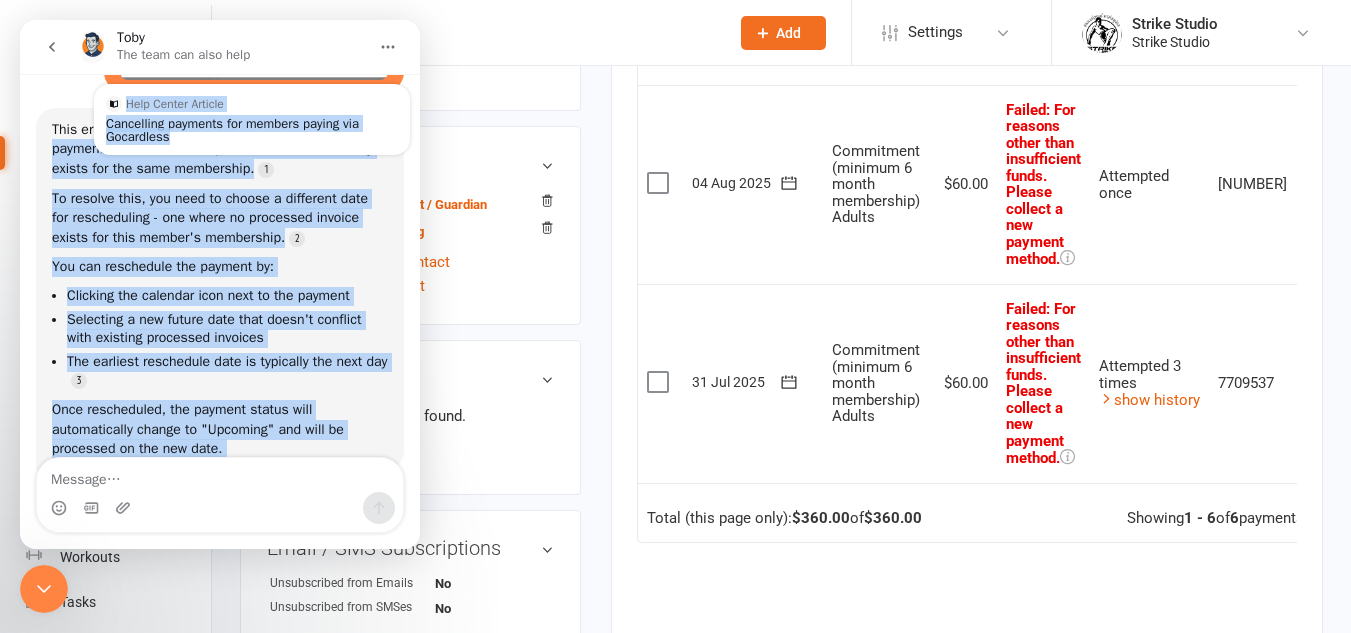 drag, startPoint x: 129, startPoint y: 135, endPoint x: 244, endPoint y: 151, distance: 116.10771 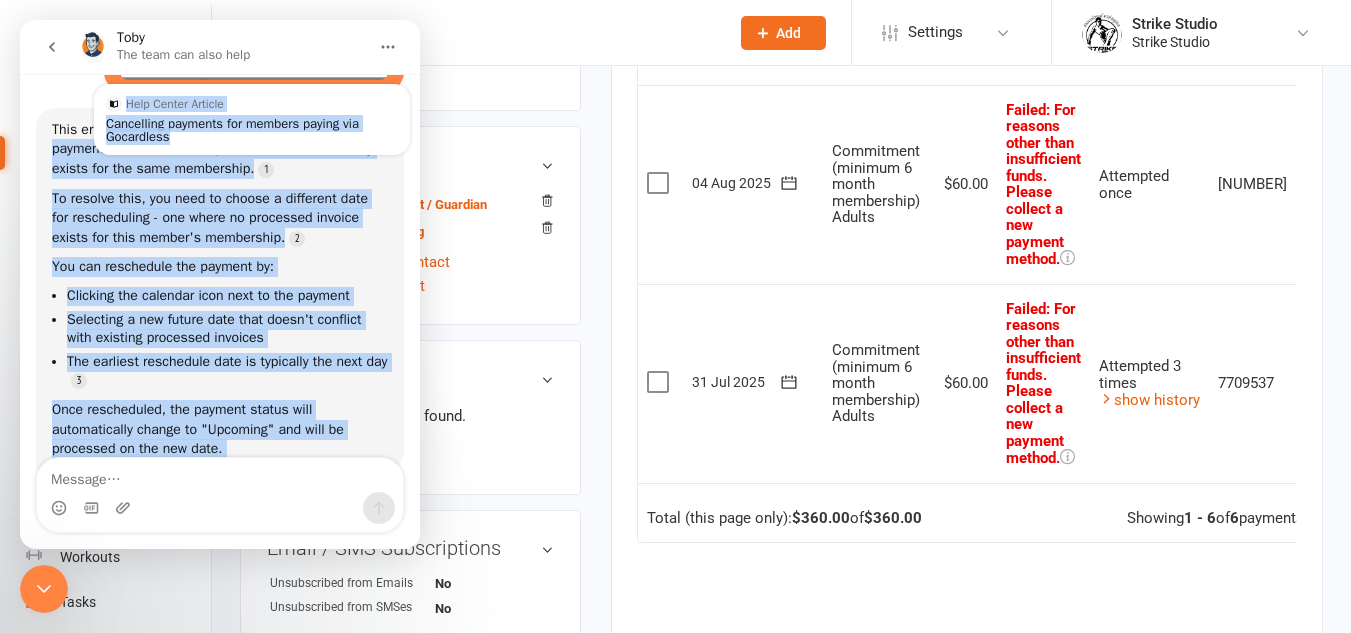 click on "To resolve this, you need to choose a different date for rescheduling - one where no processed invoice exists for this member's membership." at bounding box center [220, 218] 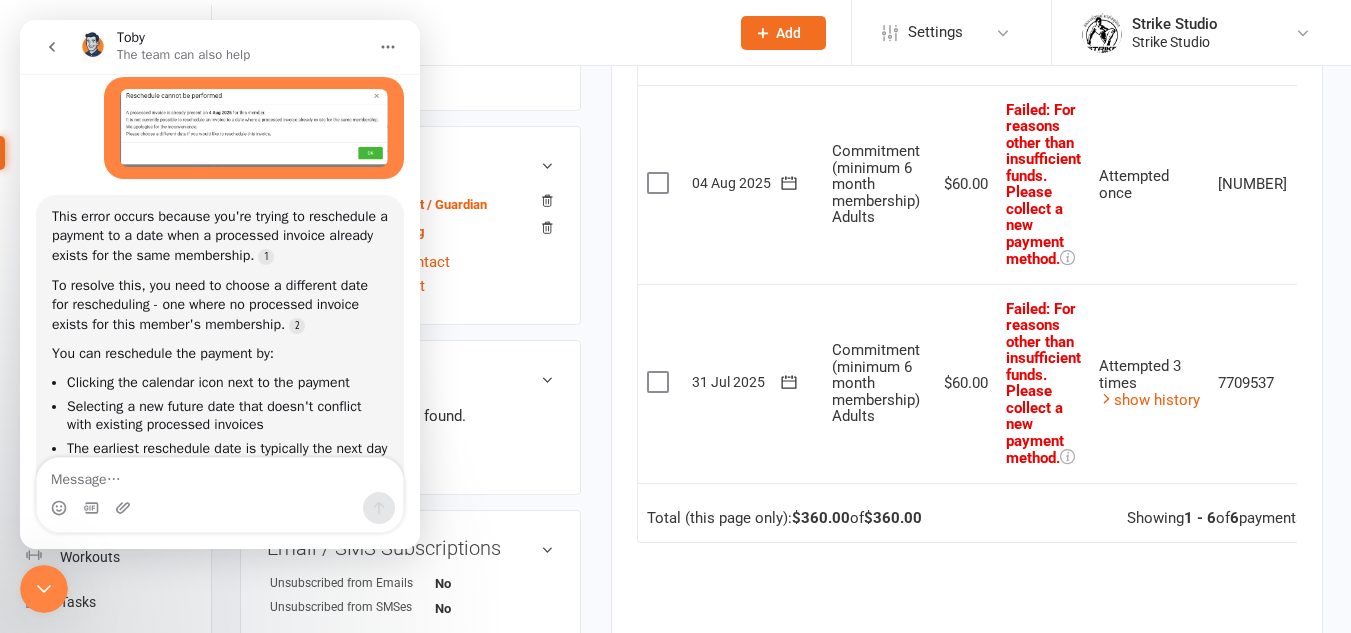 scroll, scrollTop: 68, scrollLeft: 0, axis: vertical 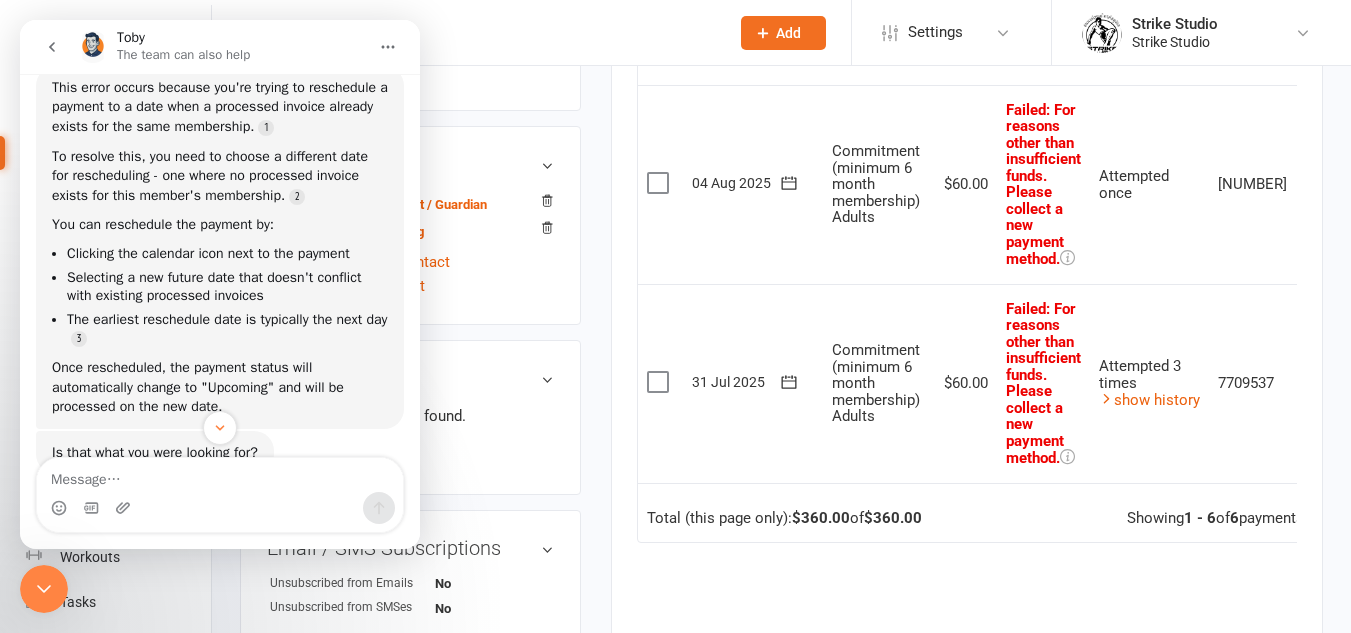 click 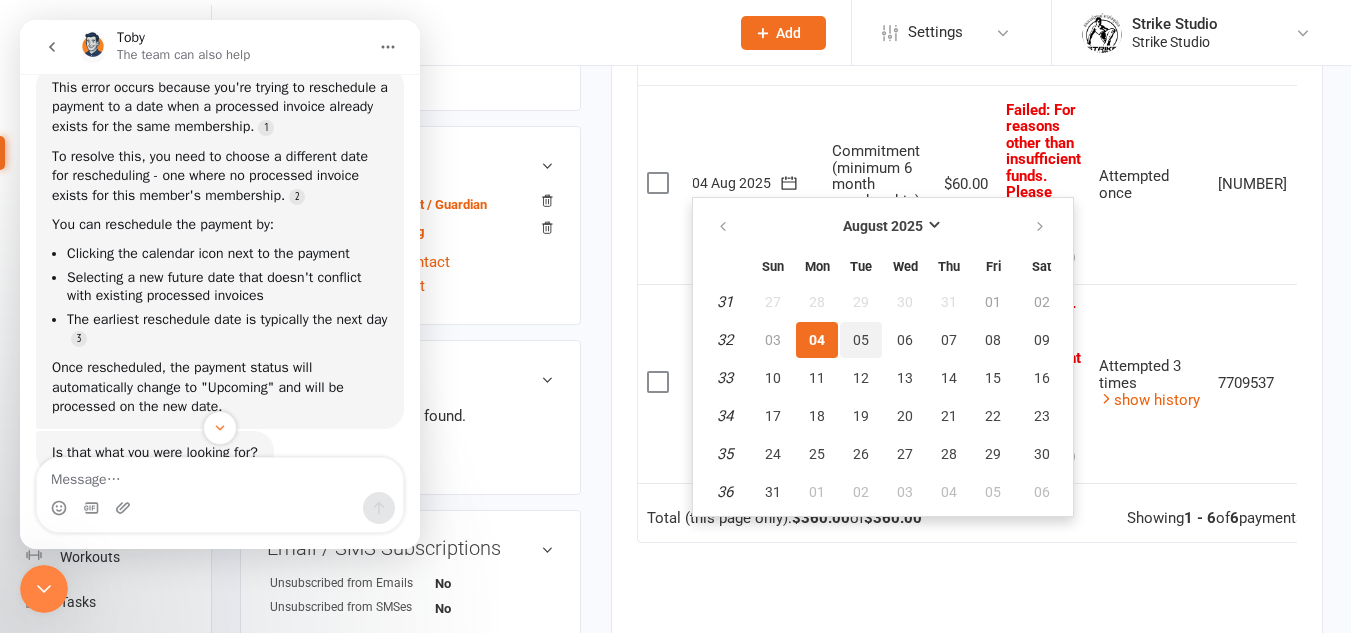 click on "05" at bounding box center (861, 340) 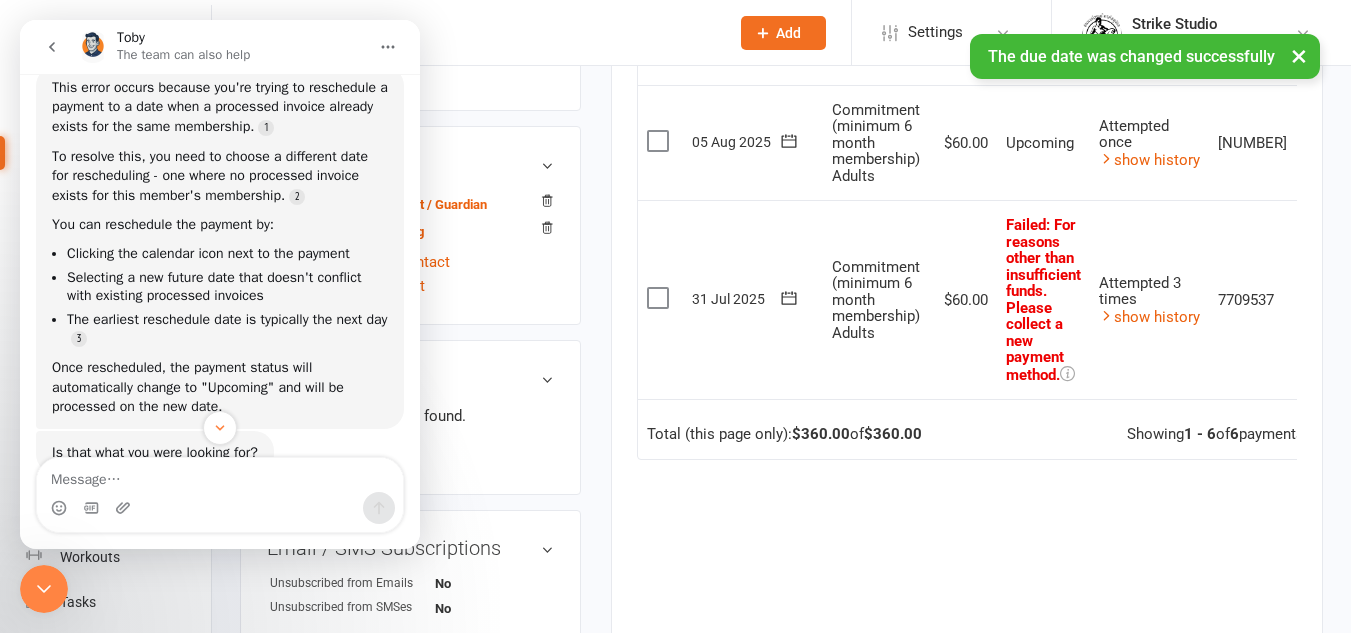 click at bounding box center (789, 298) 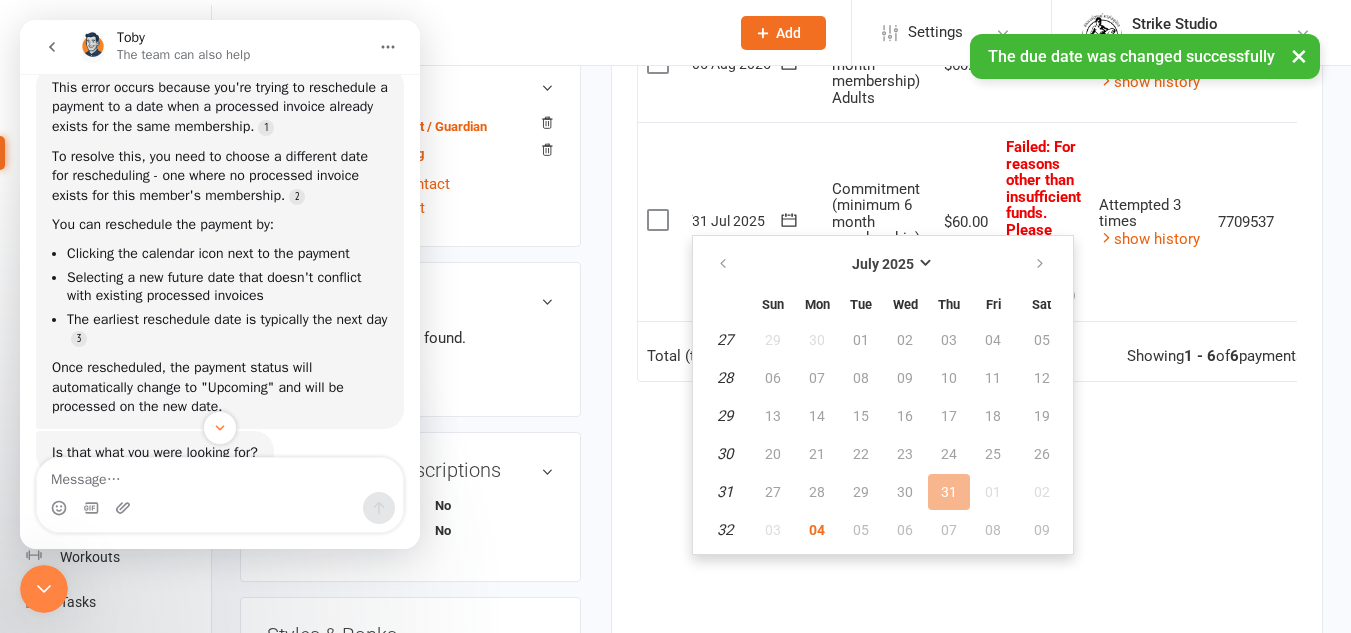 scroll, scrollTop: 1100, scrollLeft: 0, axis: vertical 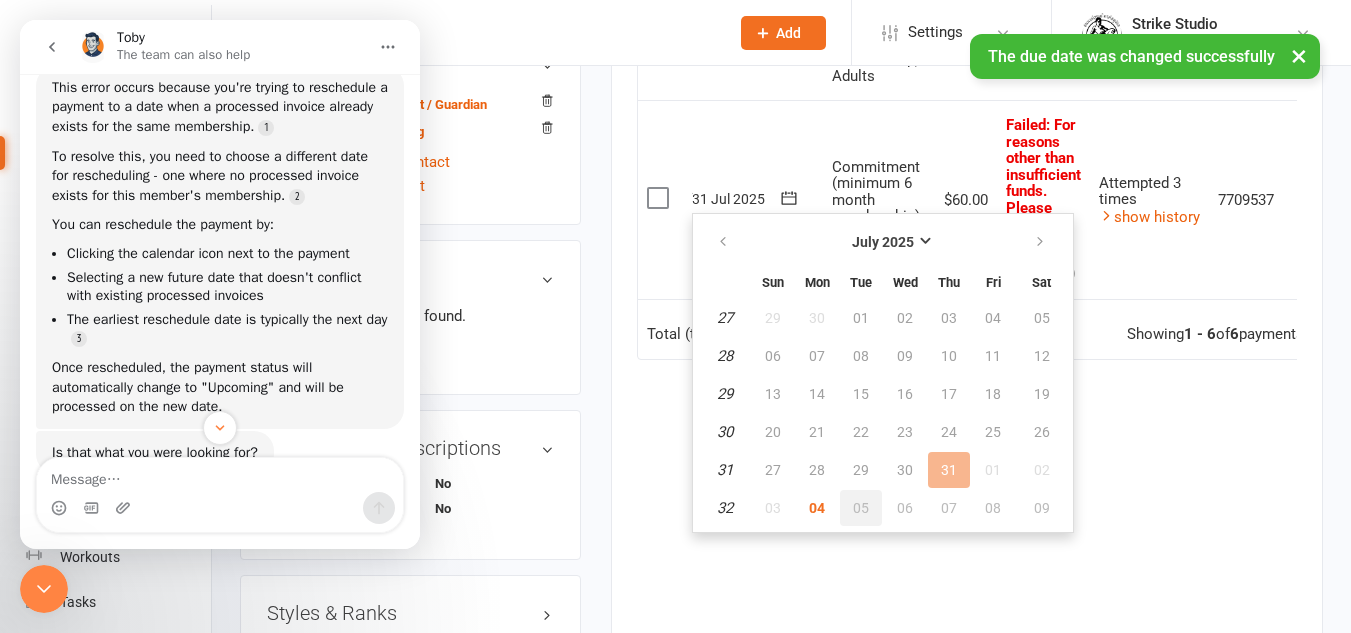 drag, startPoint x: 863, startPoint y: 497, endPoint x: 798, endPoint y: 131, distance: 371.72705 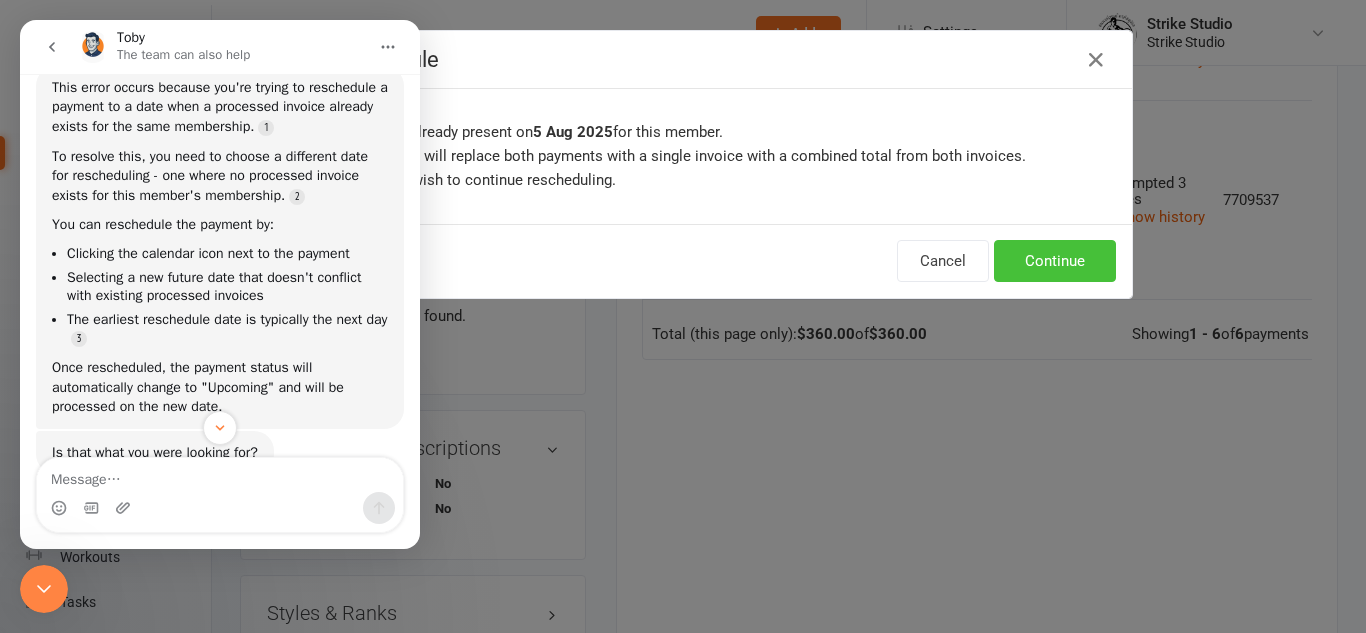 click on "Continue" at bounding box center [1055, 261] 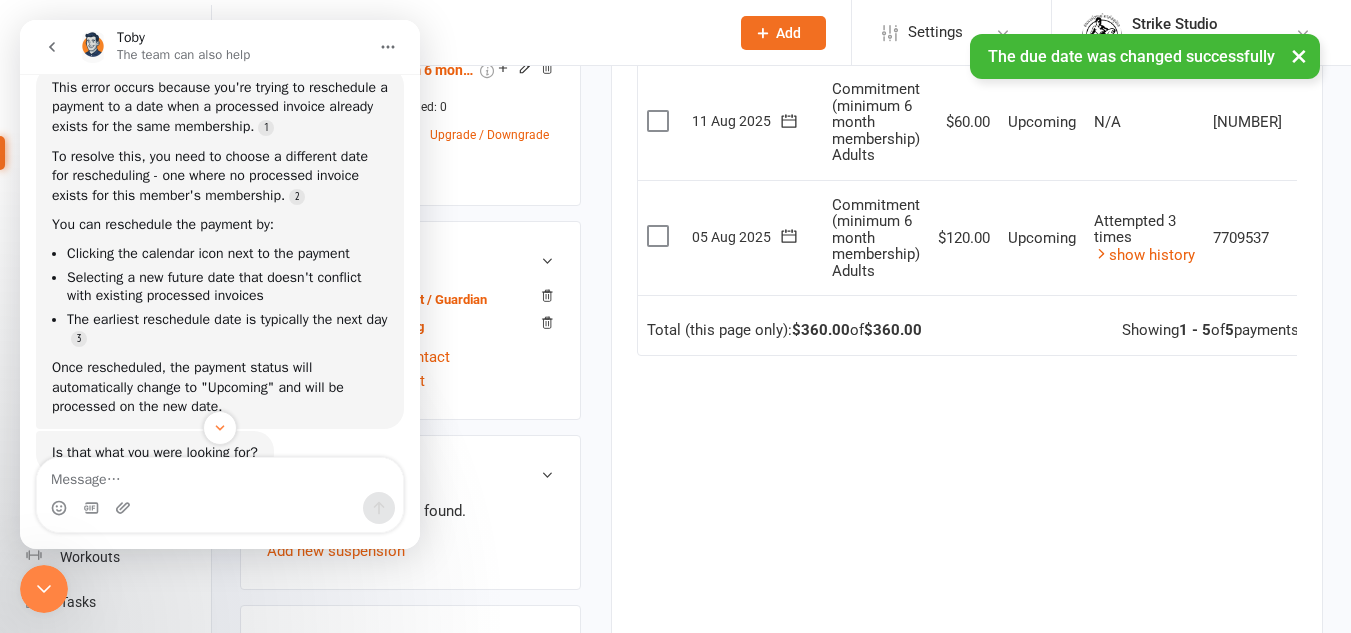 scroll, scrollTop: 800, scrollLeft: 0, axis: vertical 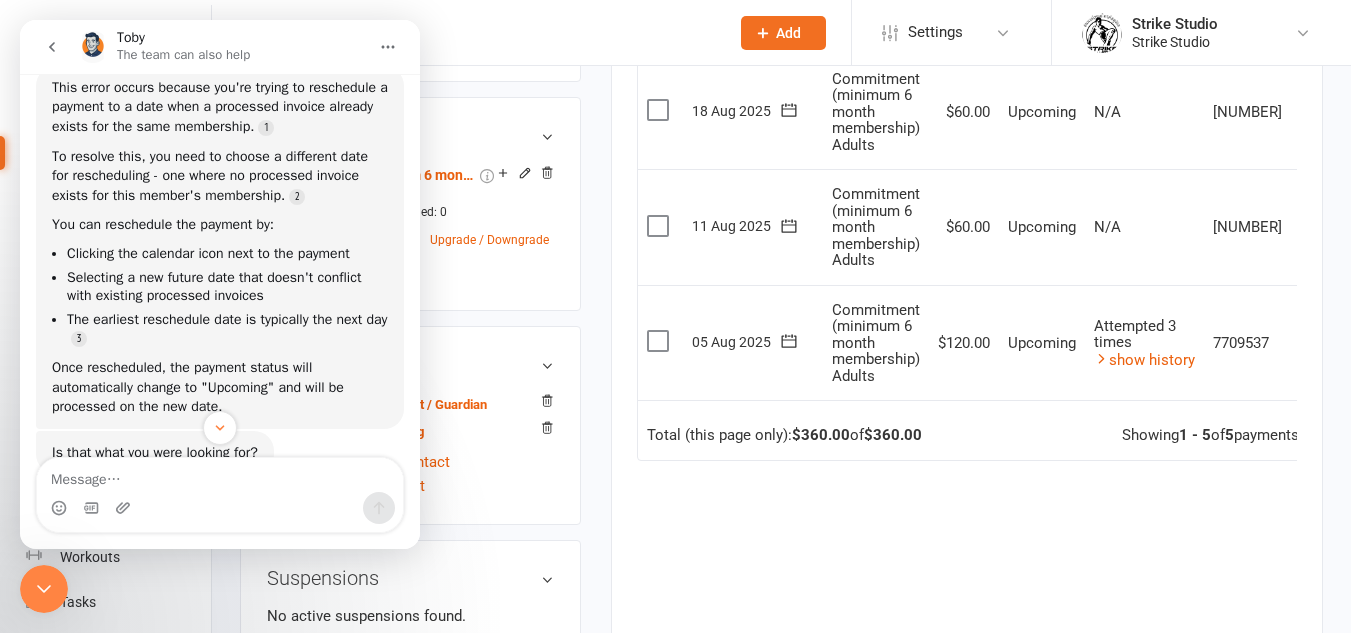 click 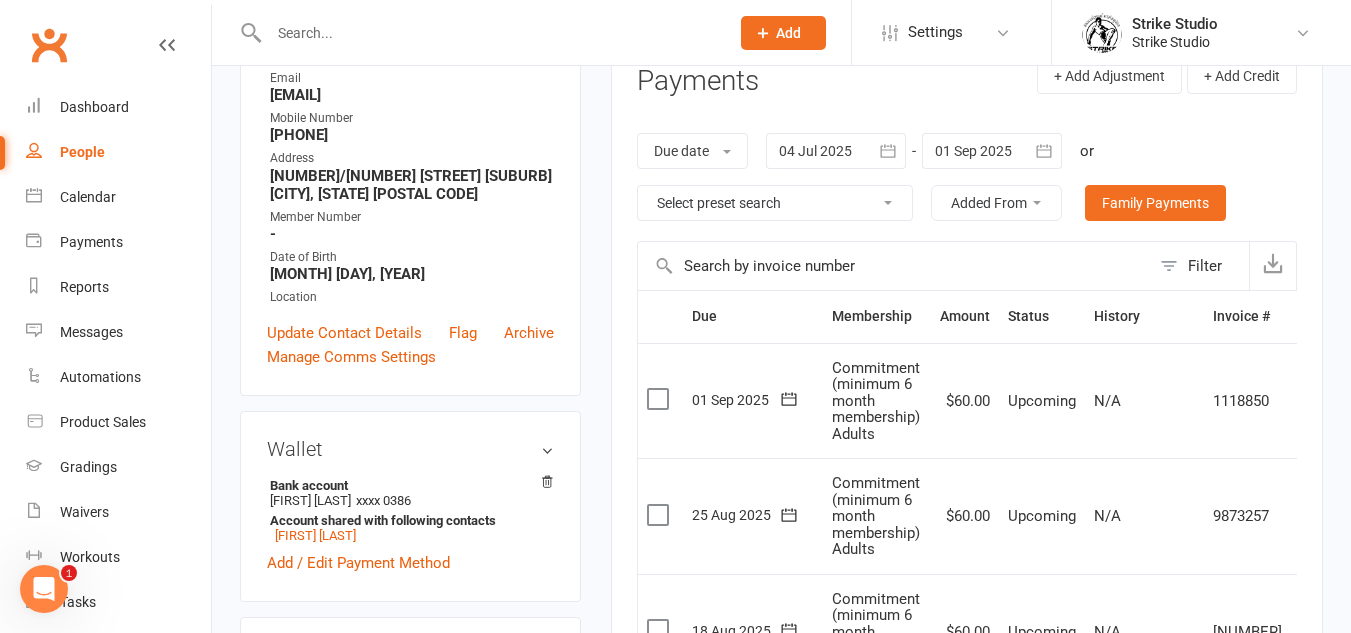 scroll, scrollTop: 0, scrollLeft: 0, axis: both 